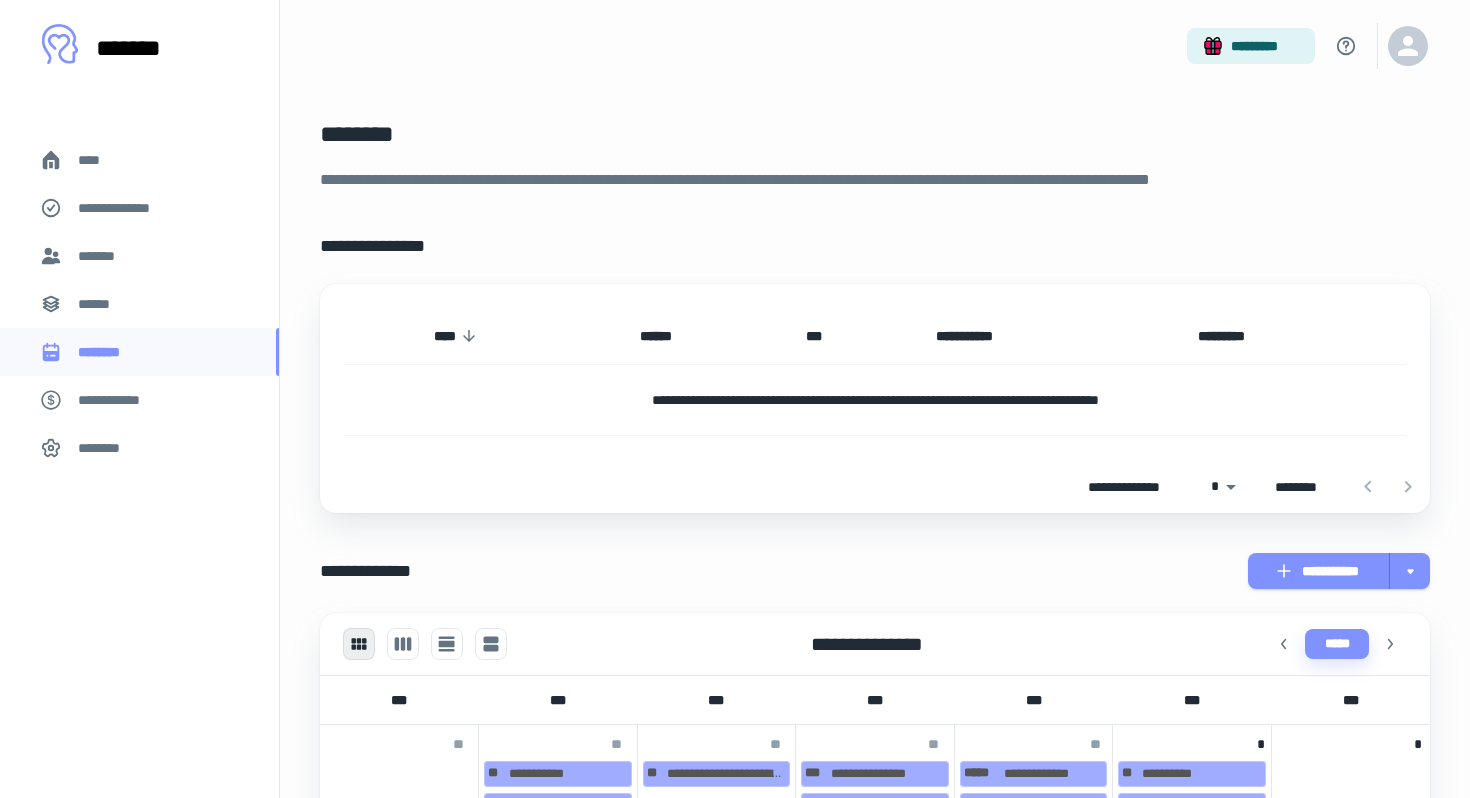 scroll, scrollTop: 0, scrollLeft: 0, axis: both 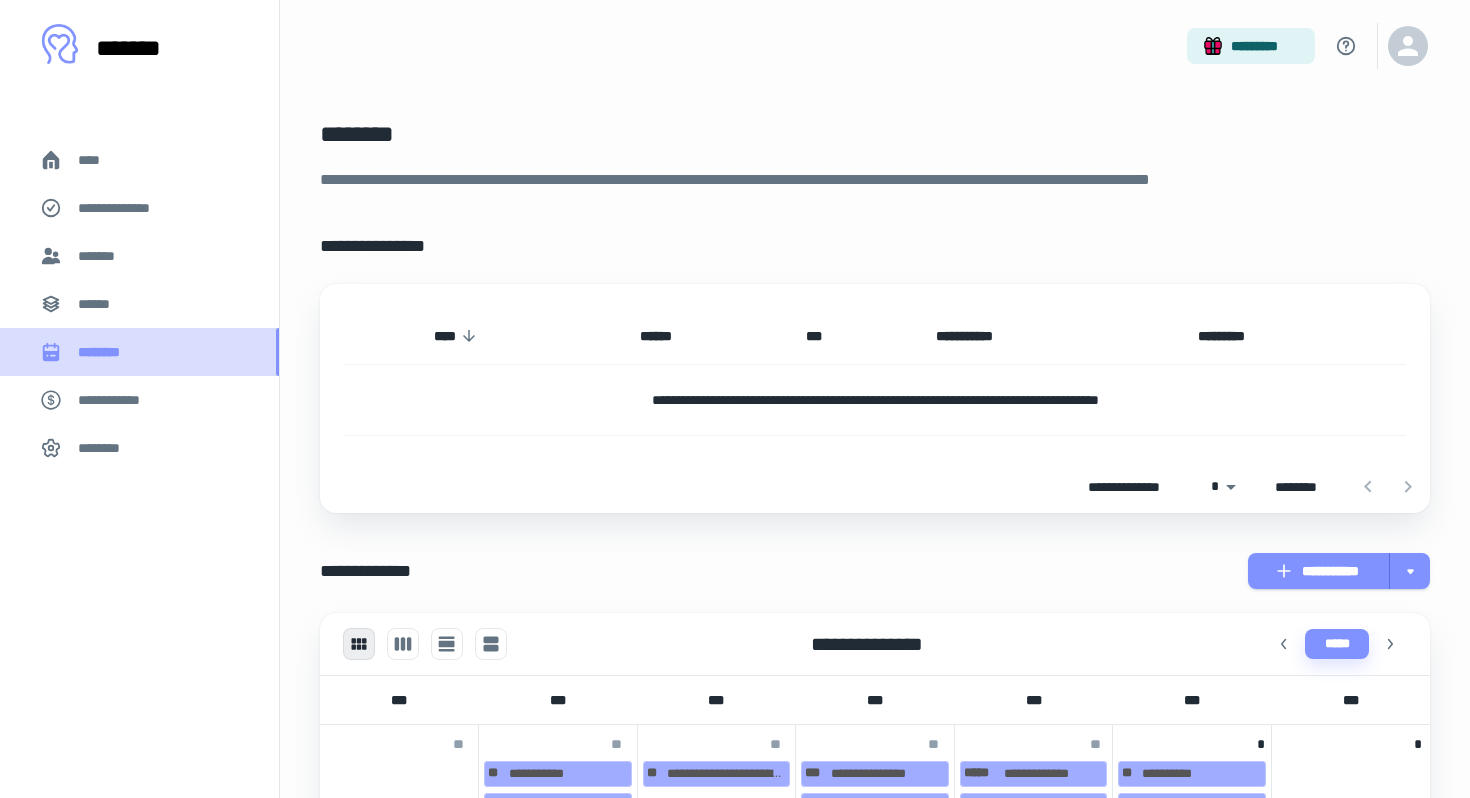 click on "********" at bounding box center (107, 352) 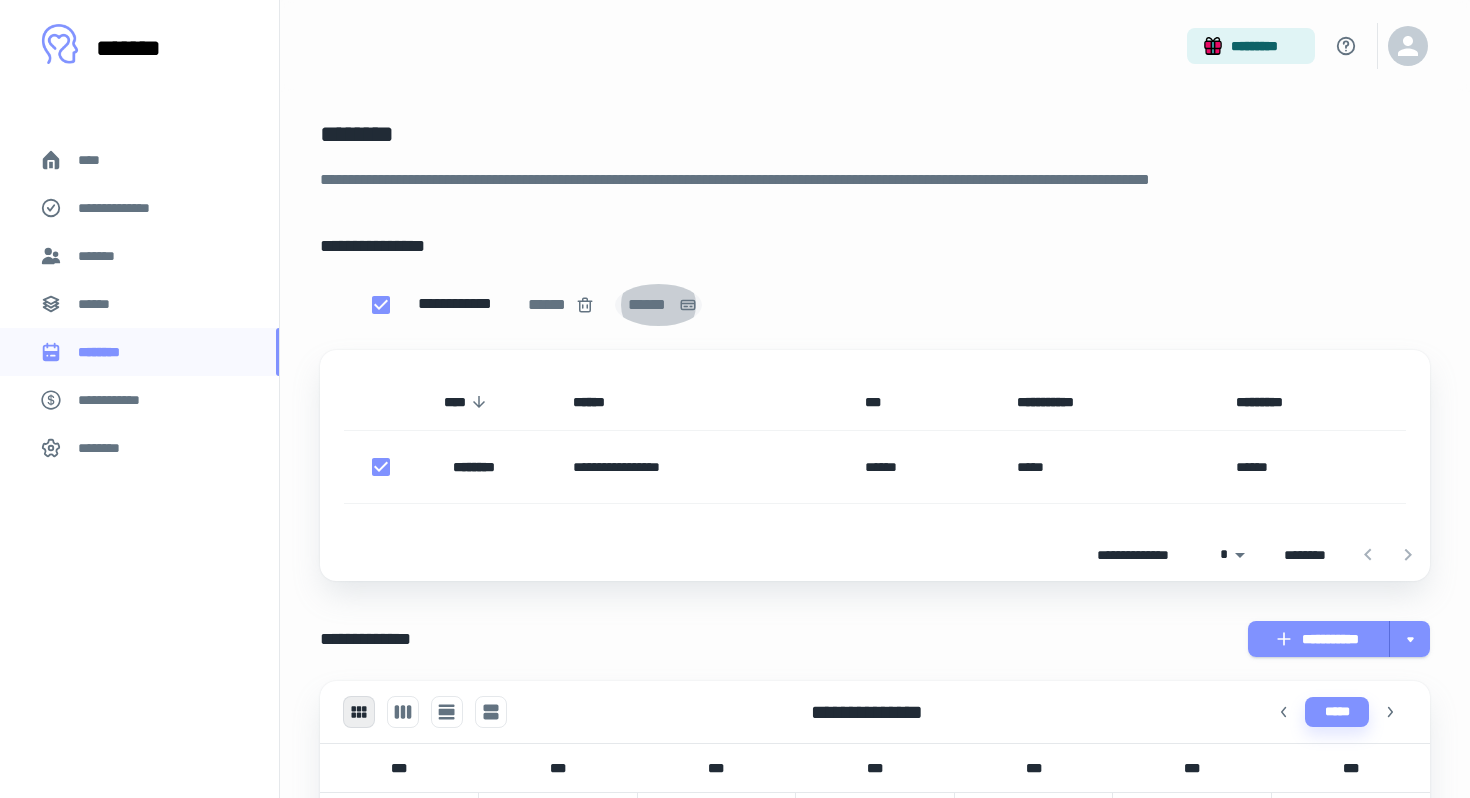 click on "******" at bounding box center [649, 305] 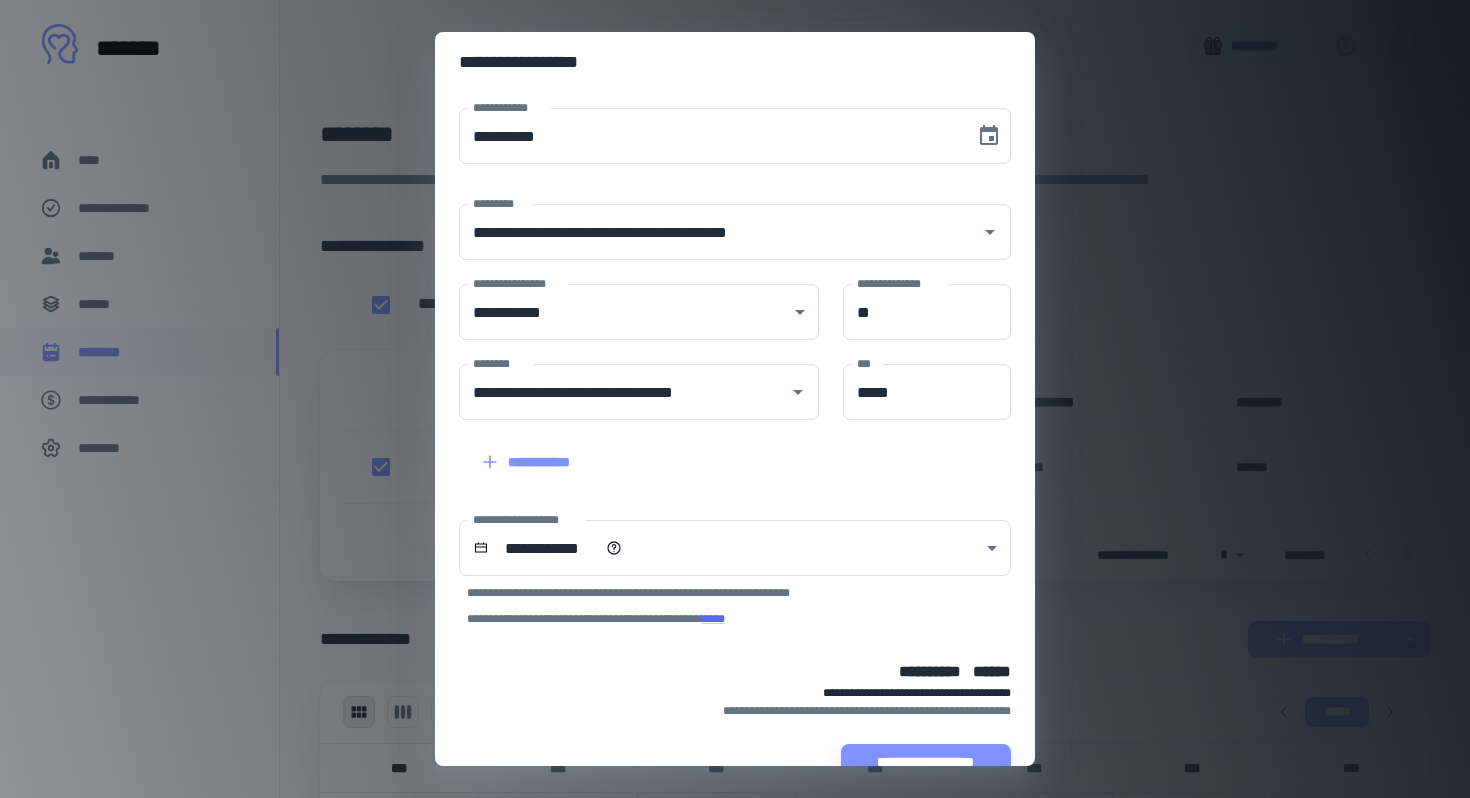 scroll, scrollTop: 34, scrollLeft: 0, axis: vertical 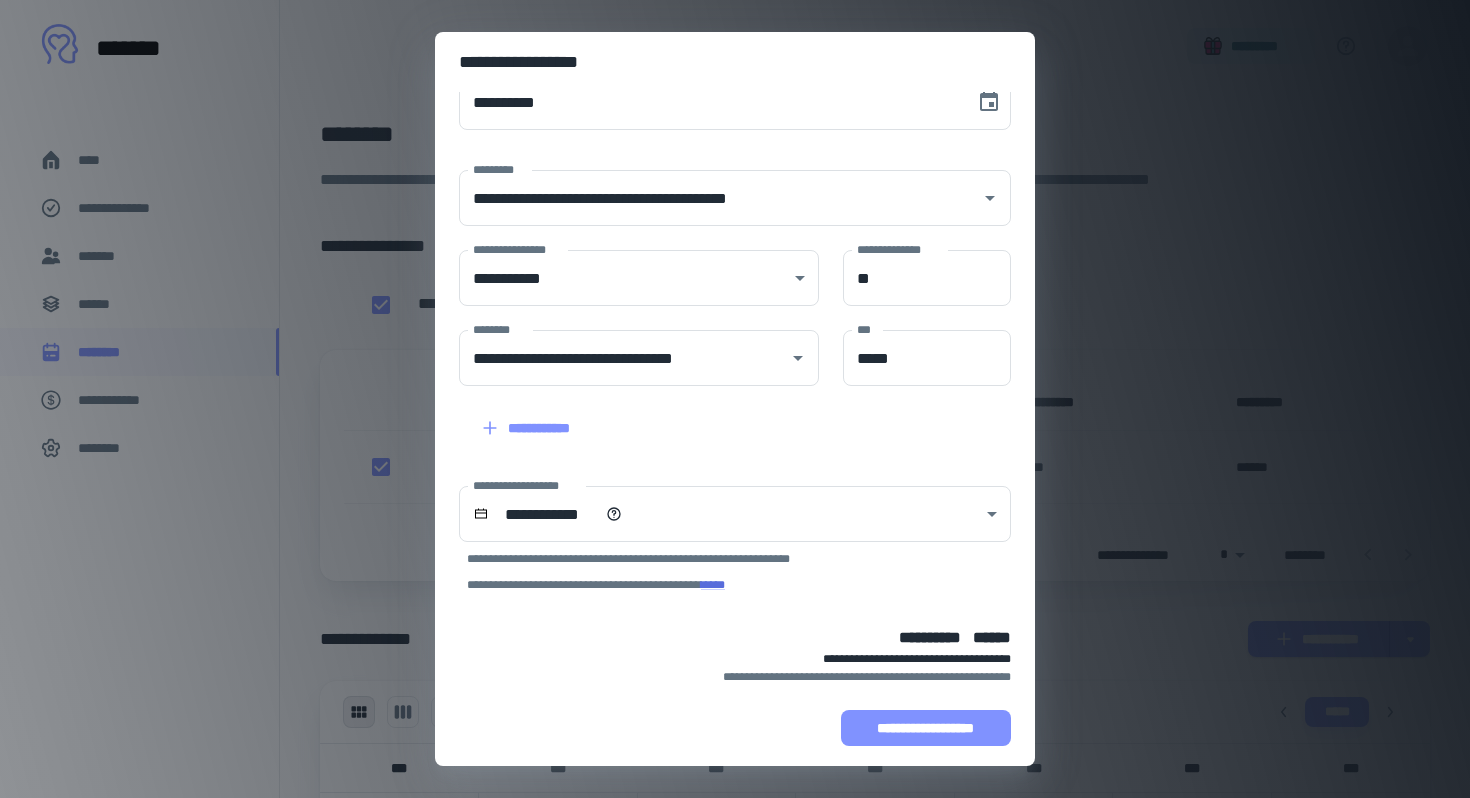 click on "**********" at bounding box center (926, 728) 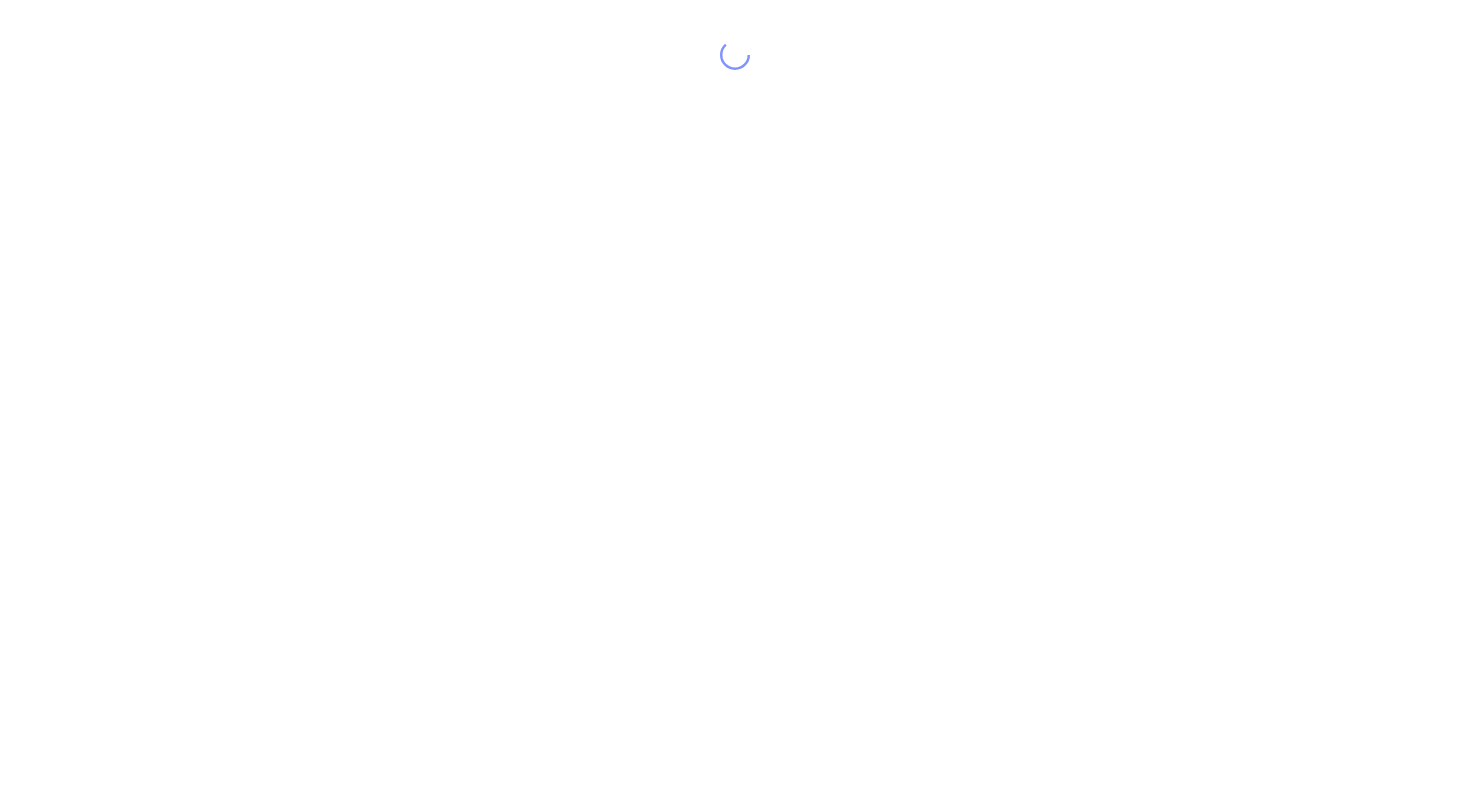scroll, scrollTop: 0, scrollLeft: 0, axis: both 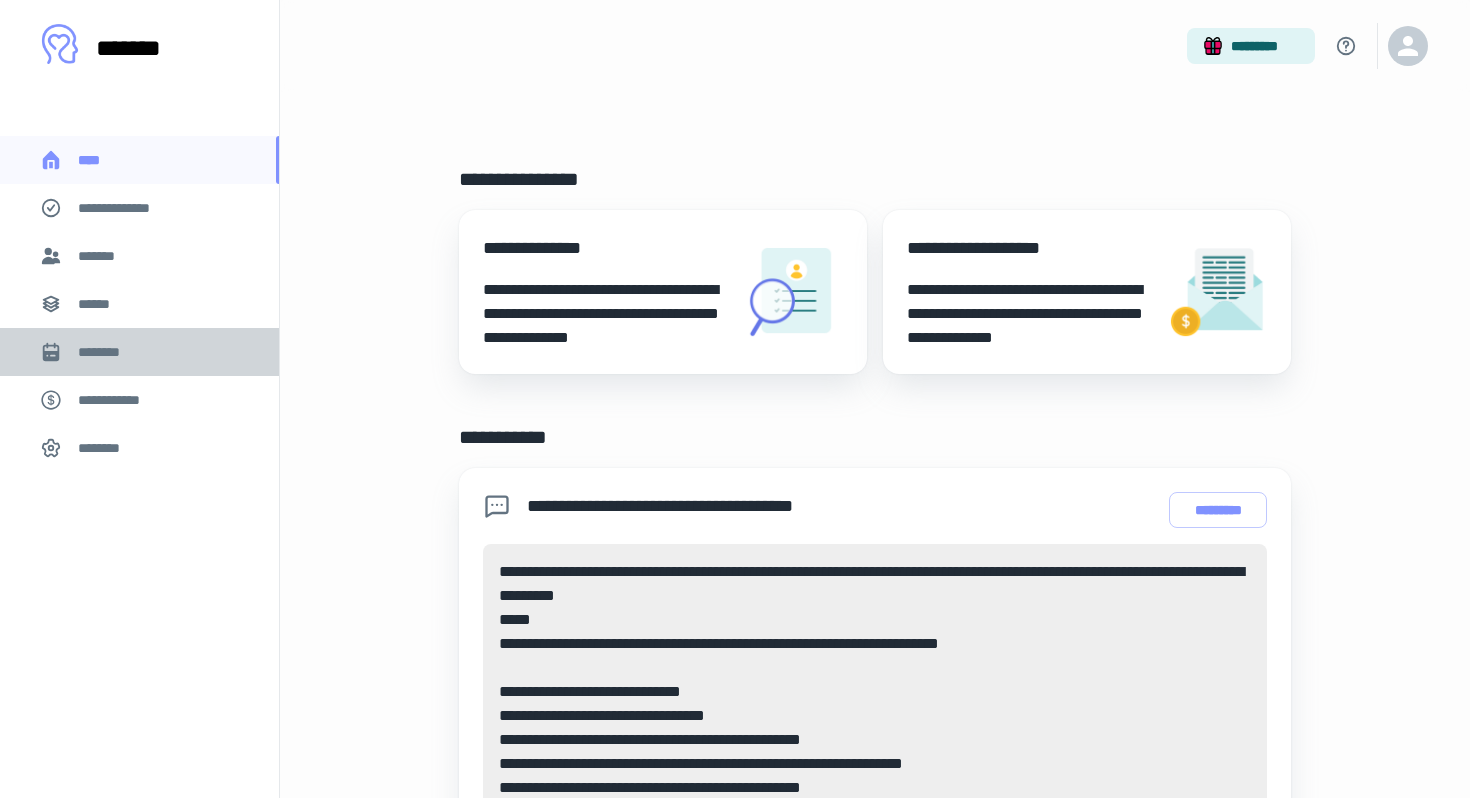 click on "********" at bounding box center (107, 352) 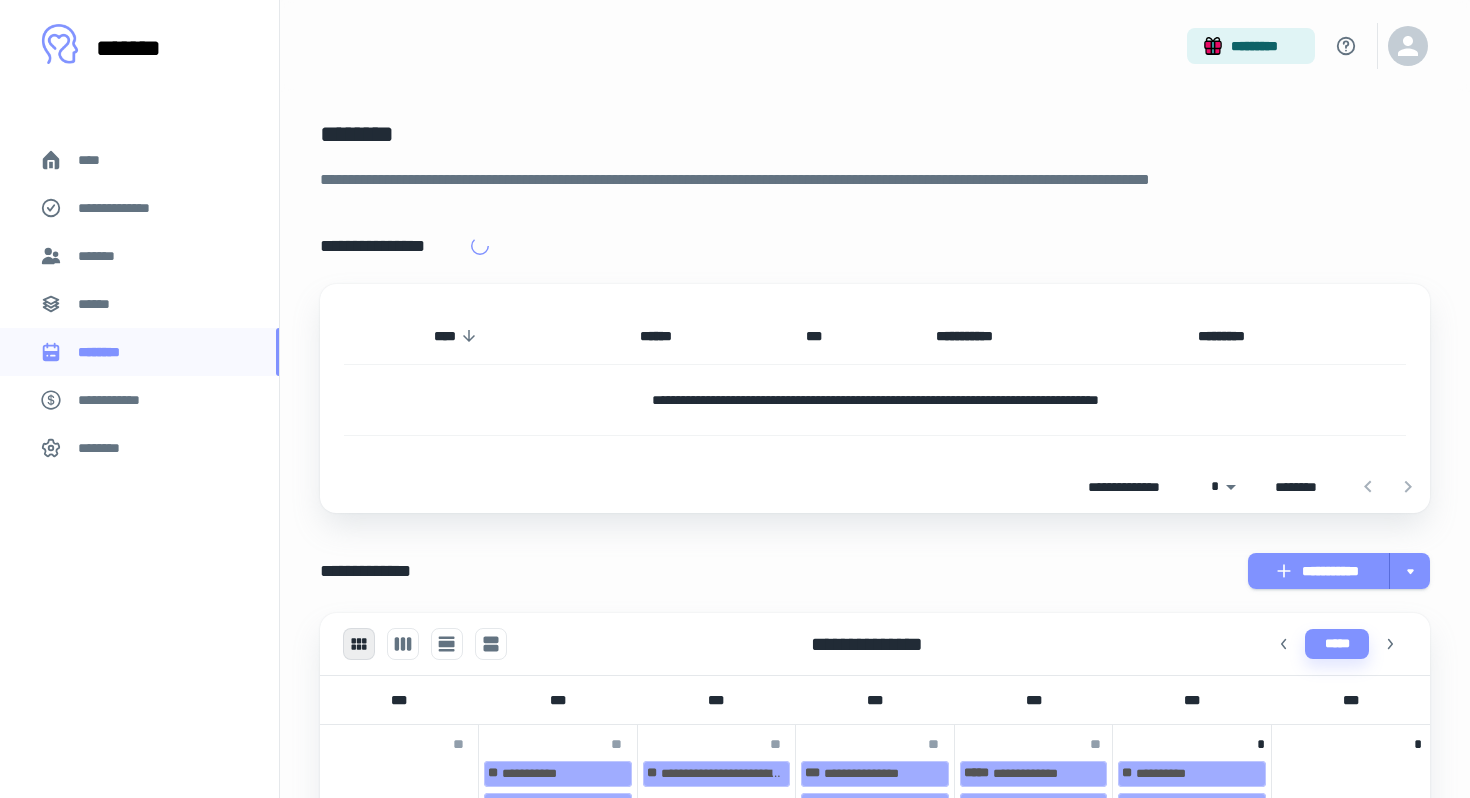 click on "**********" at bounding box center (119, 400) 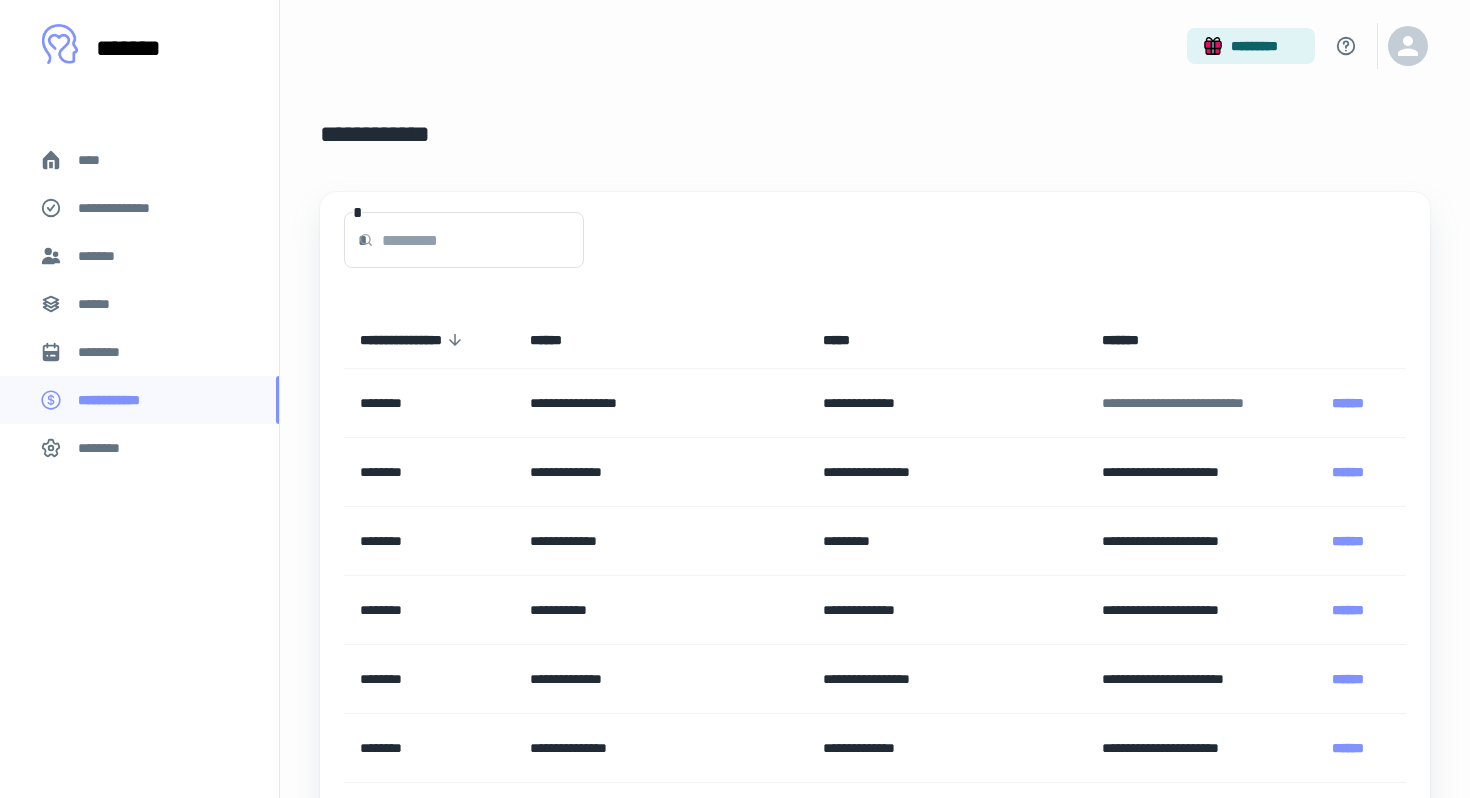 click on "*******" at bounding box center (100, 256) 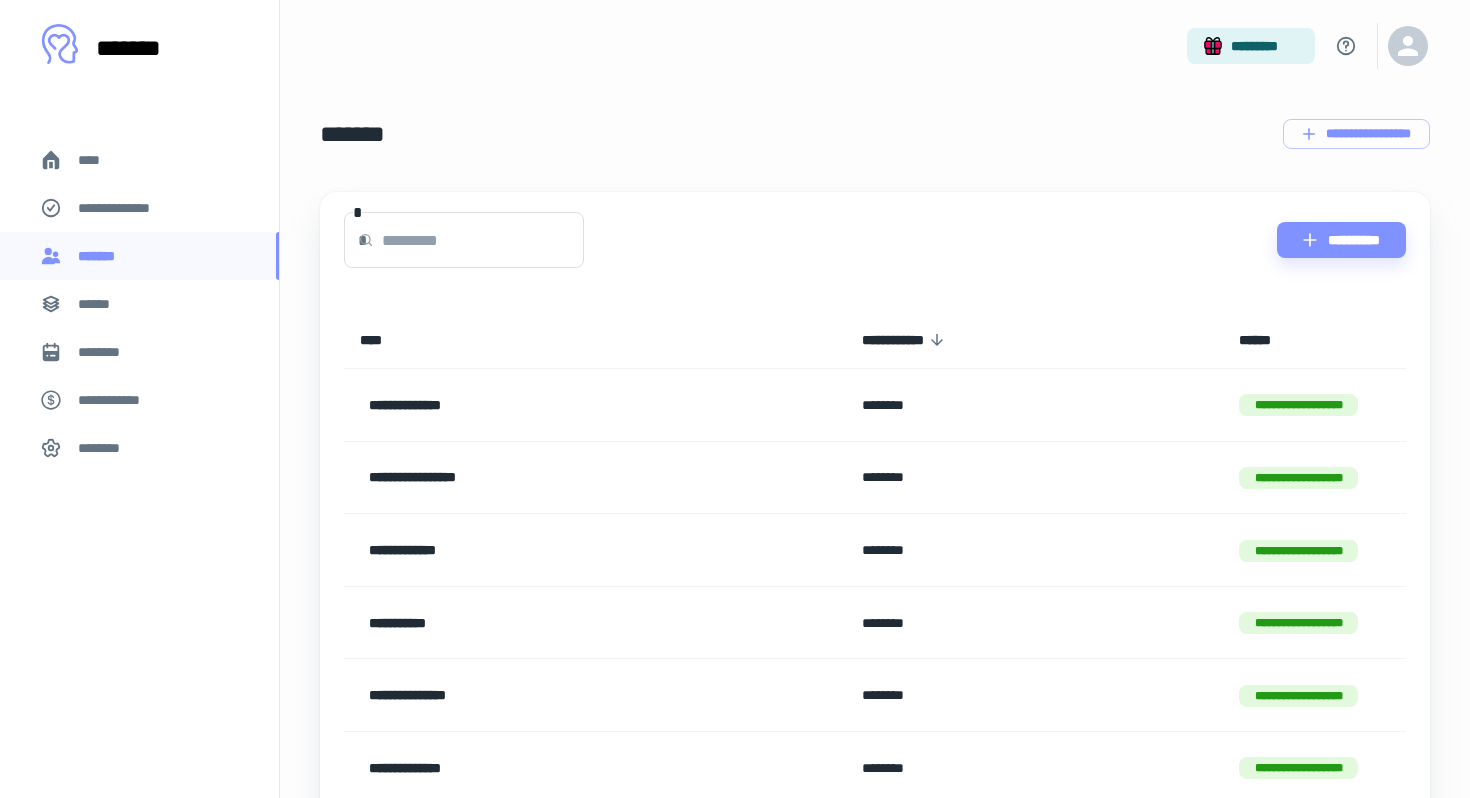 click on "**********" at bounding box center (119, 400) 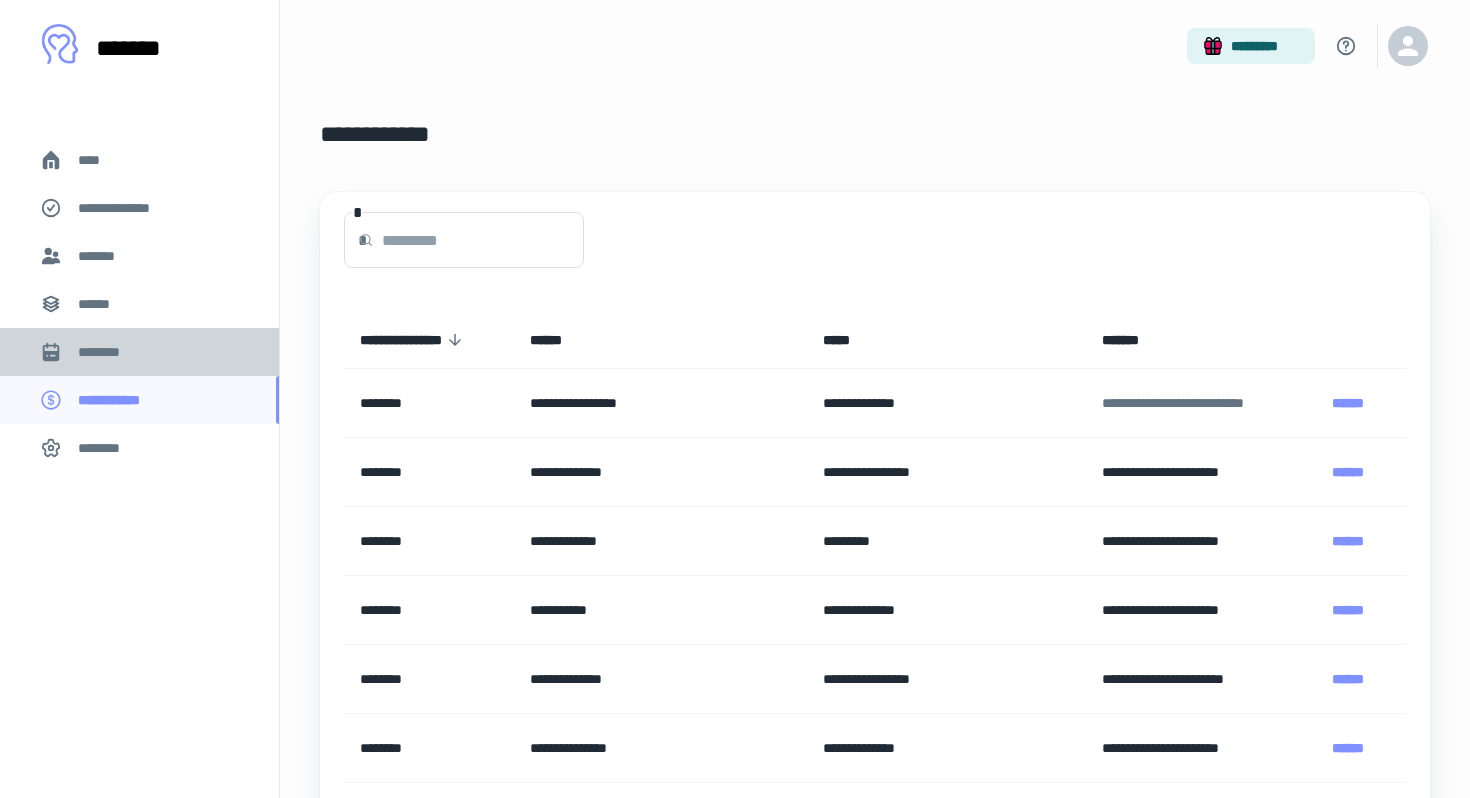 click on "********" at bounding box center [139, 352] 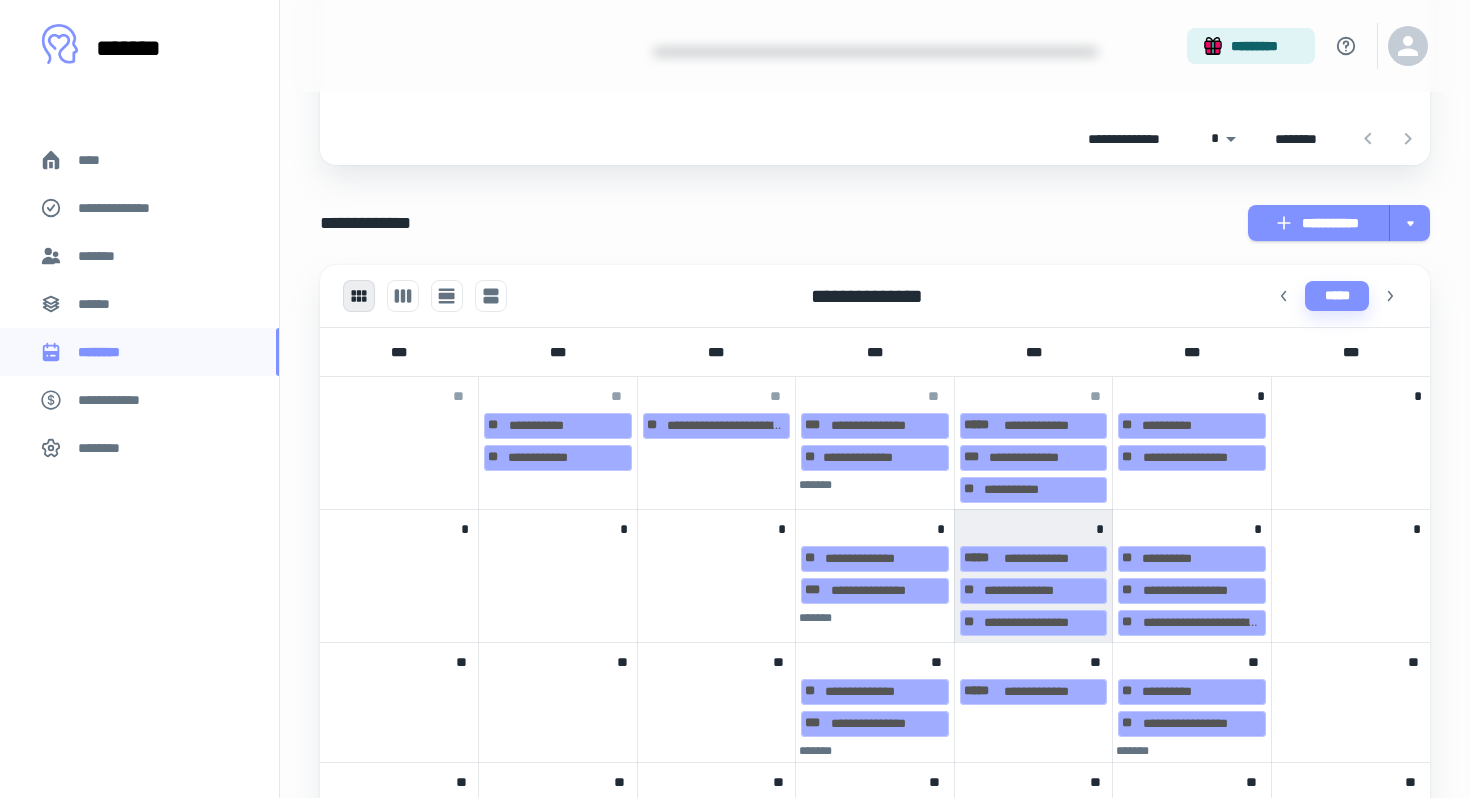 scroll, scrollTop: 0, scrollLeft: 0, axis: both 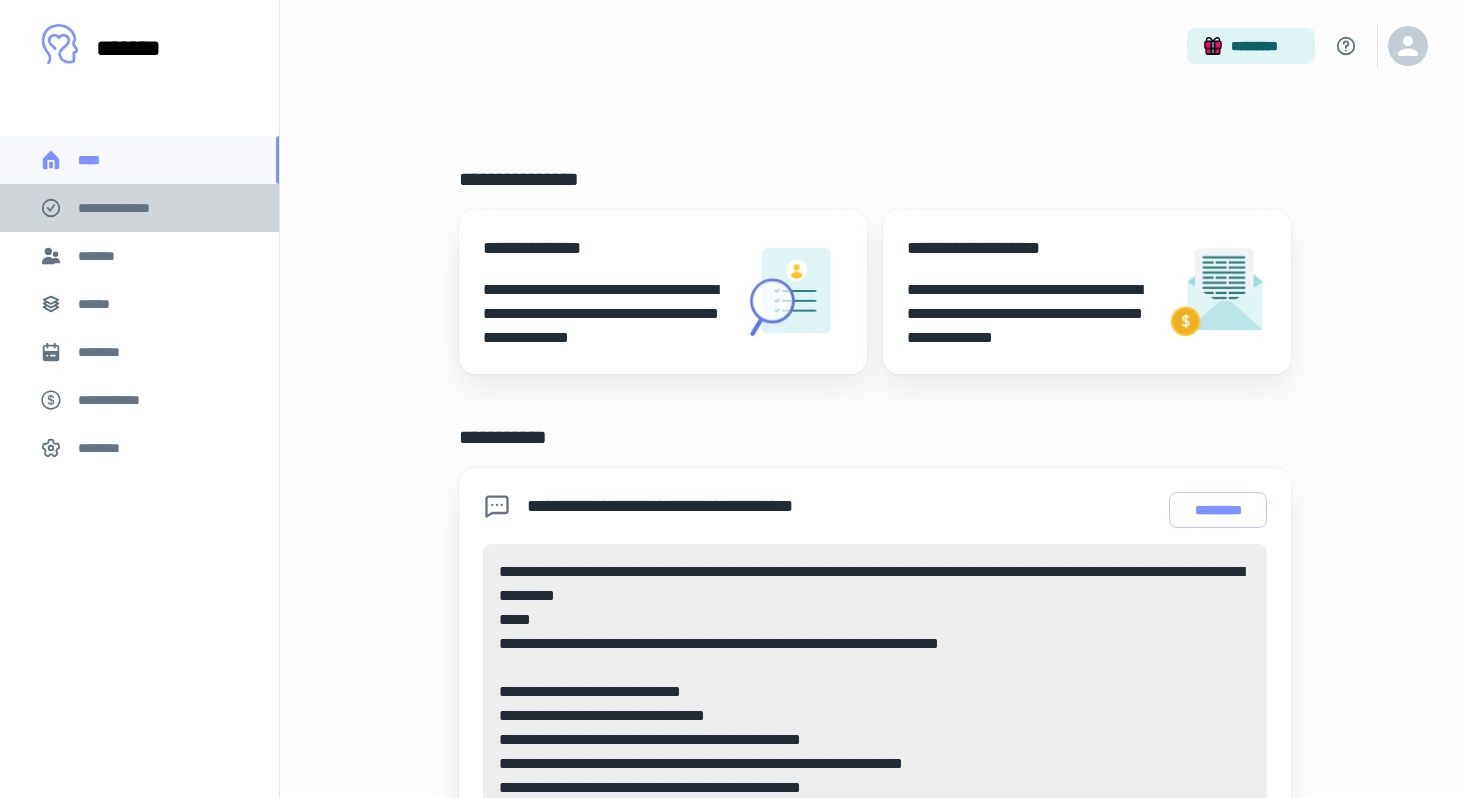 click on "**********" at bounding box center (127, 208) 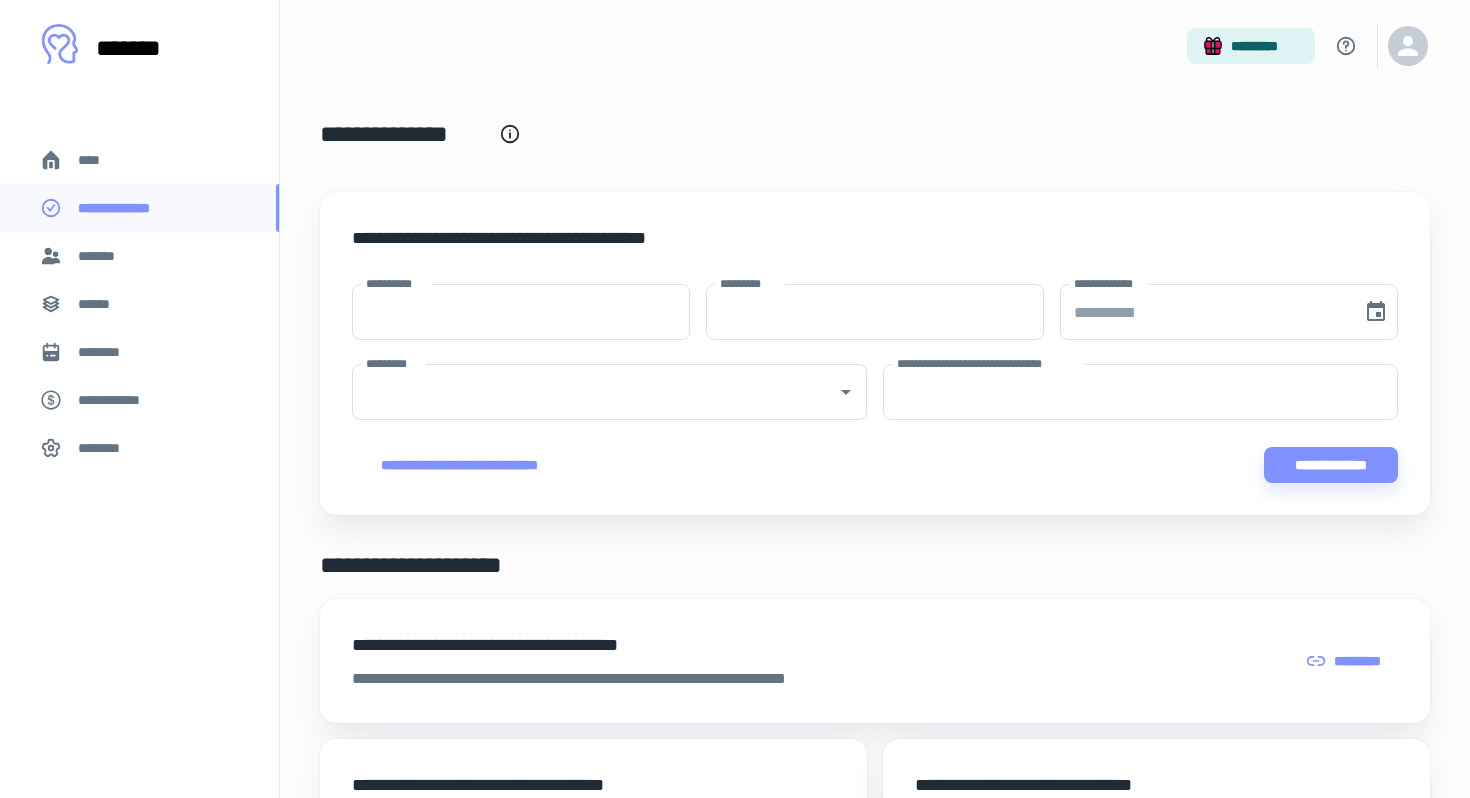 click on "*******" at bounding box center [100, 256] 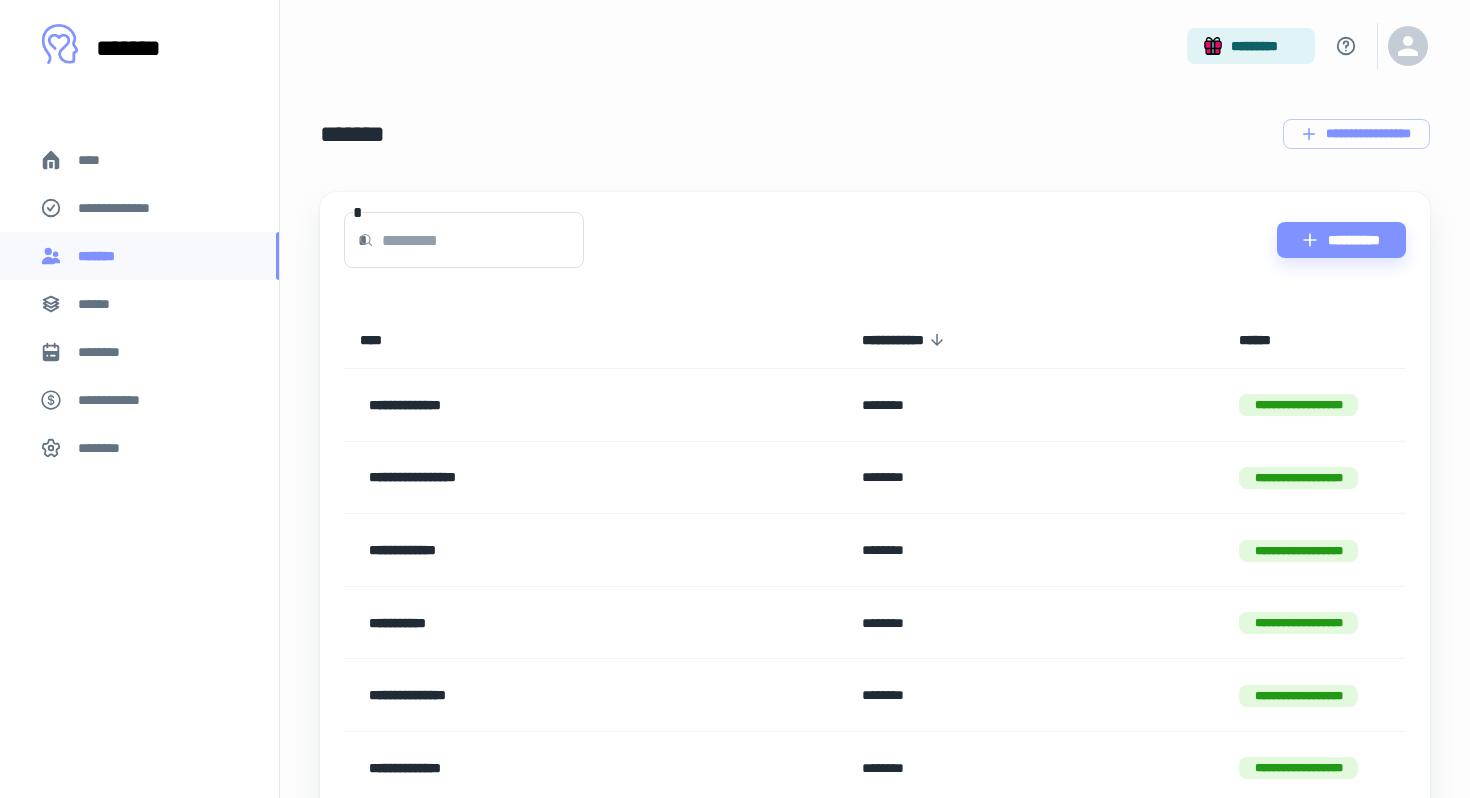 click at bounding box center (483, 240) 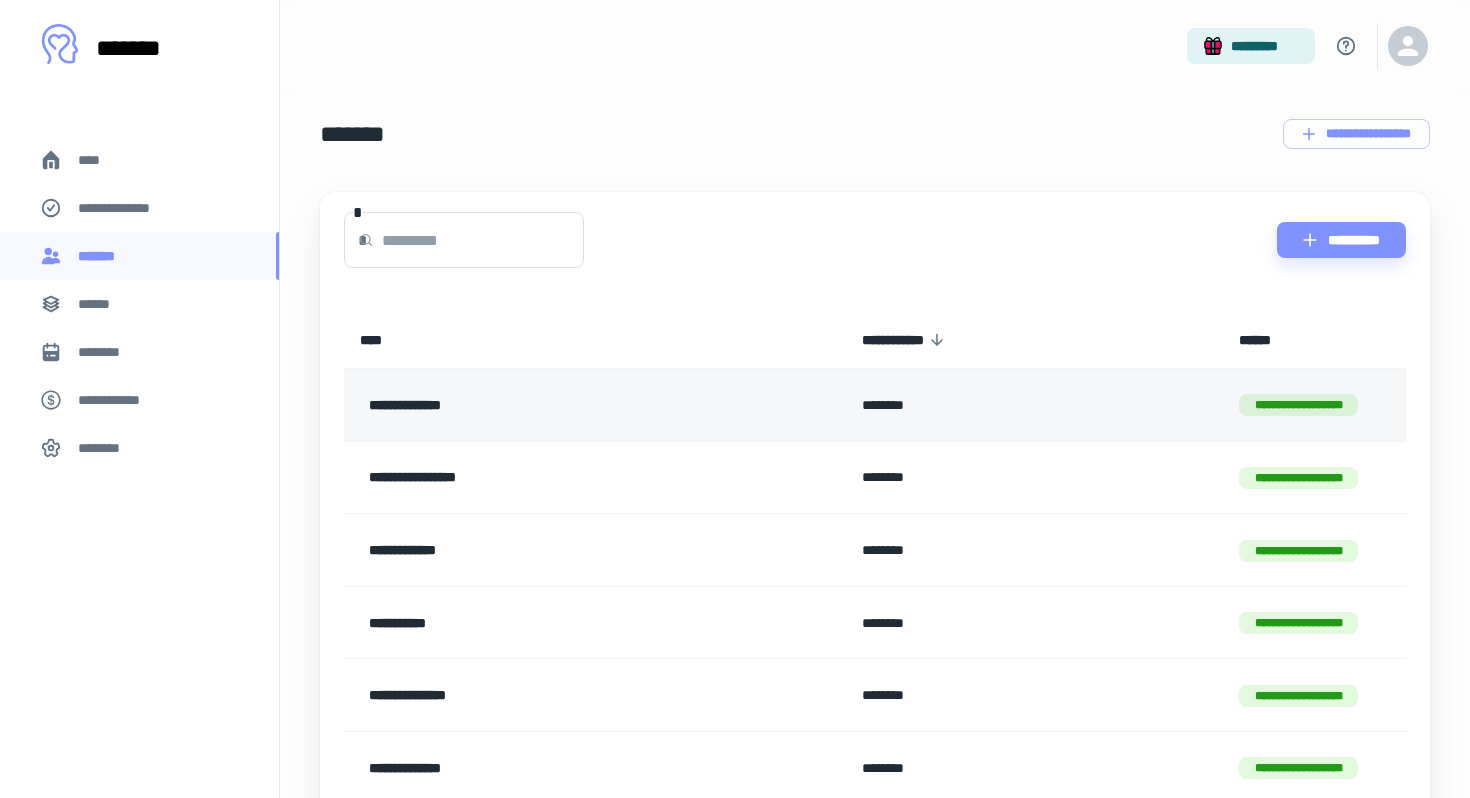click on "**********" at bounding box center [551, 405] 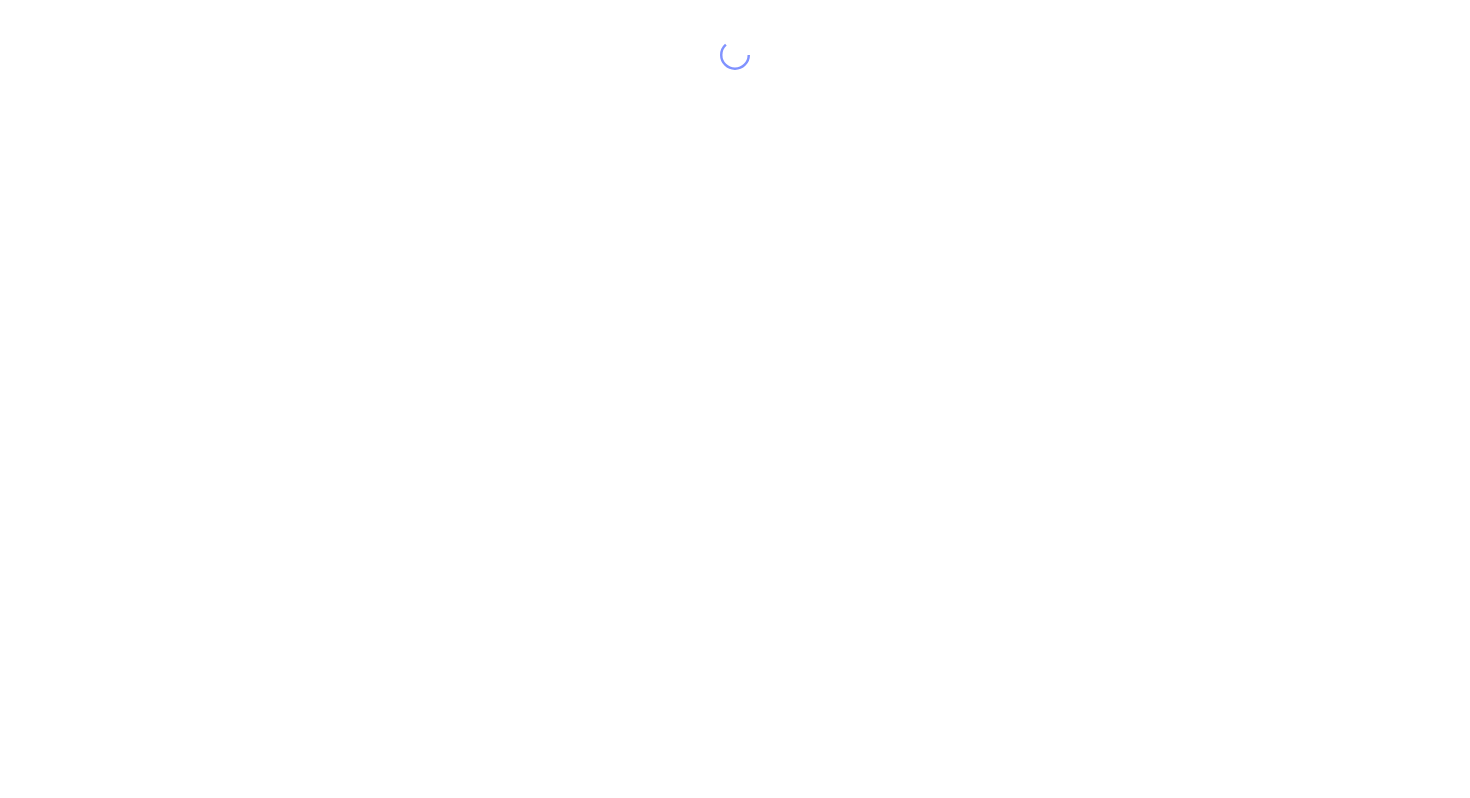 scroll, scrollTop: 0, scrollLeft: 0, axis: both 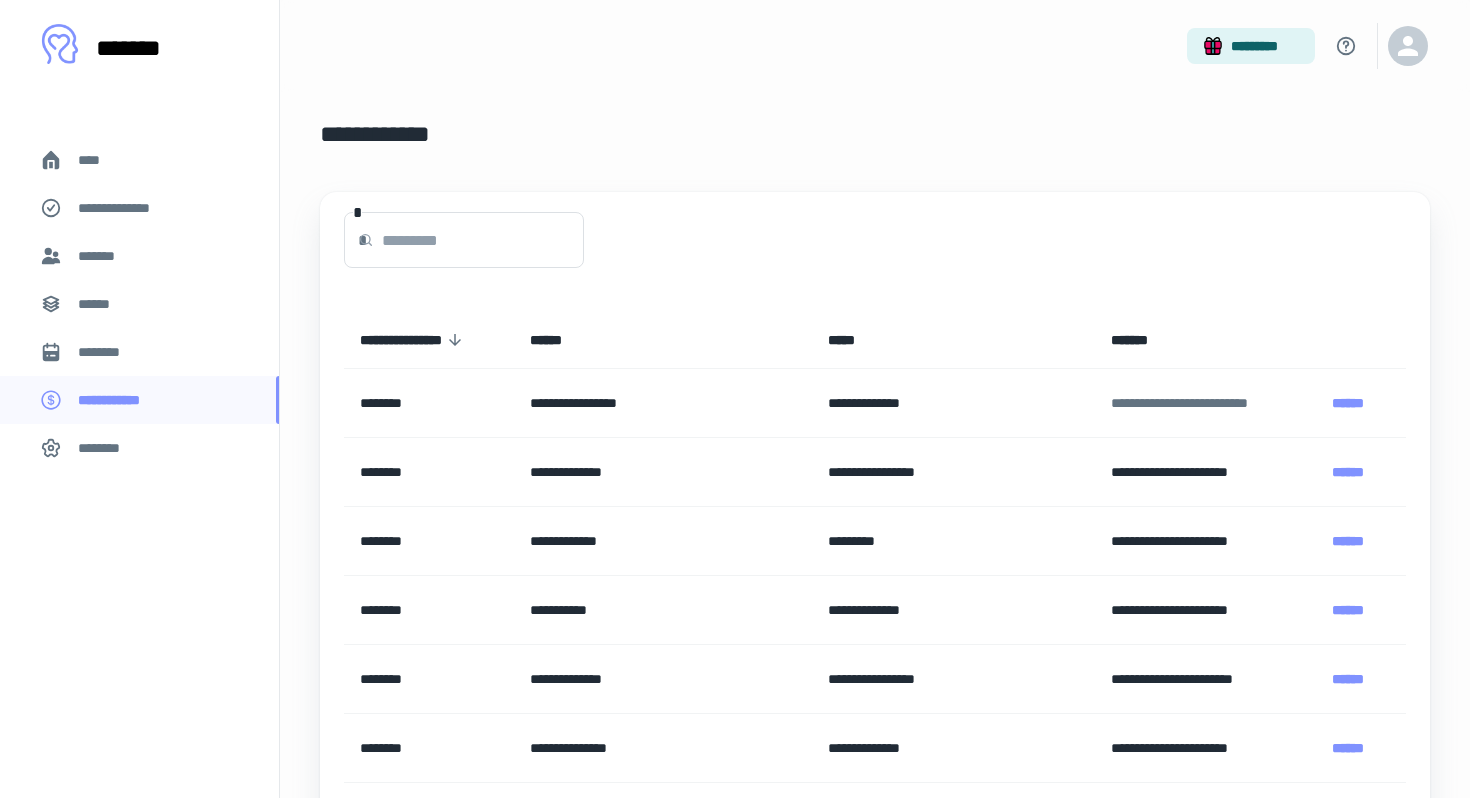click on "******" at bounding box center [139, 304] 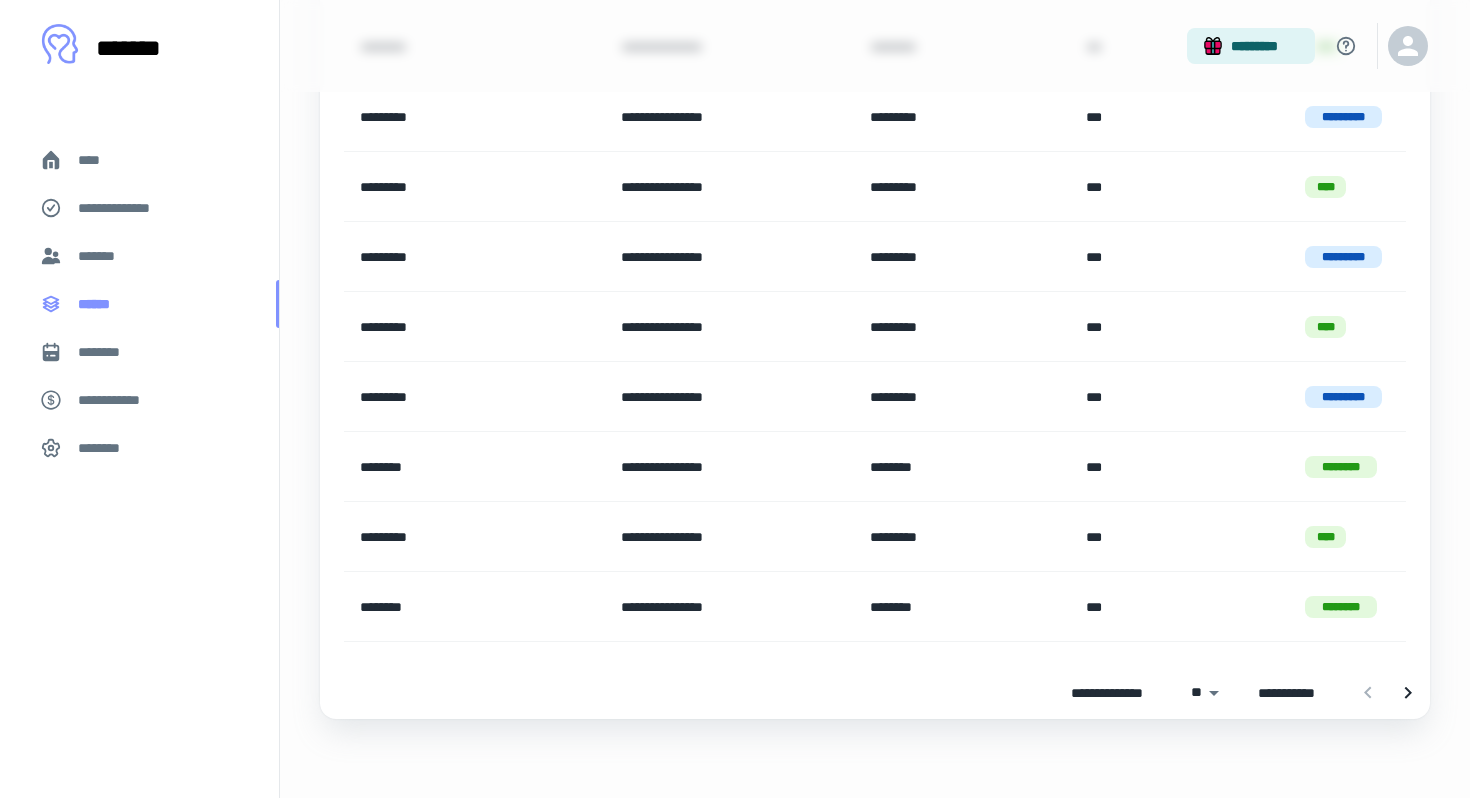 scroll, scrollTop: 428, scrollLeft: 0, axis: vertical 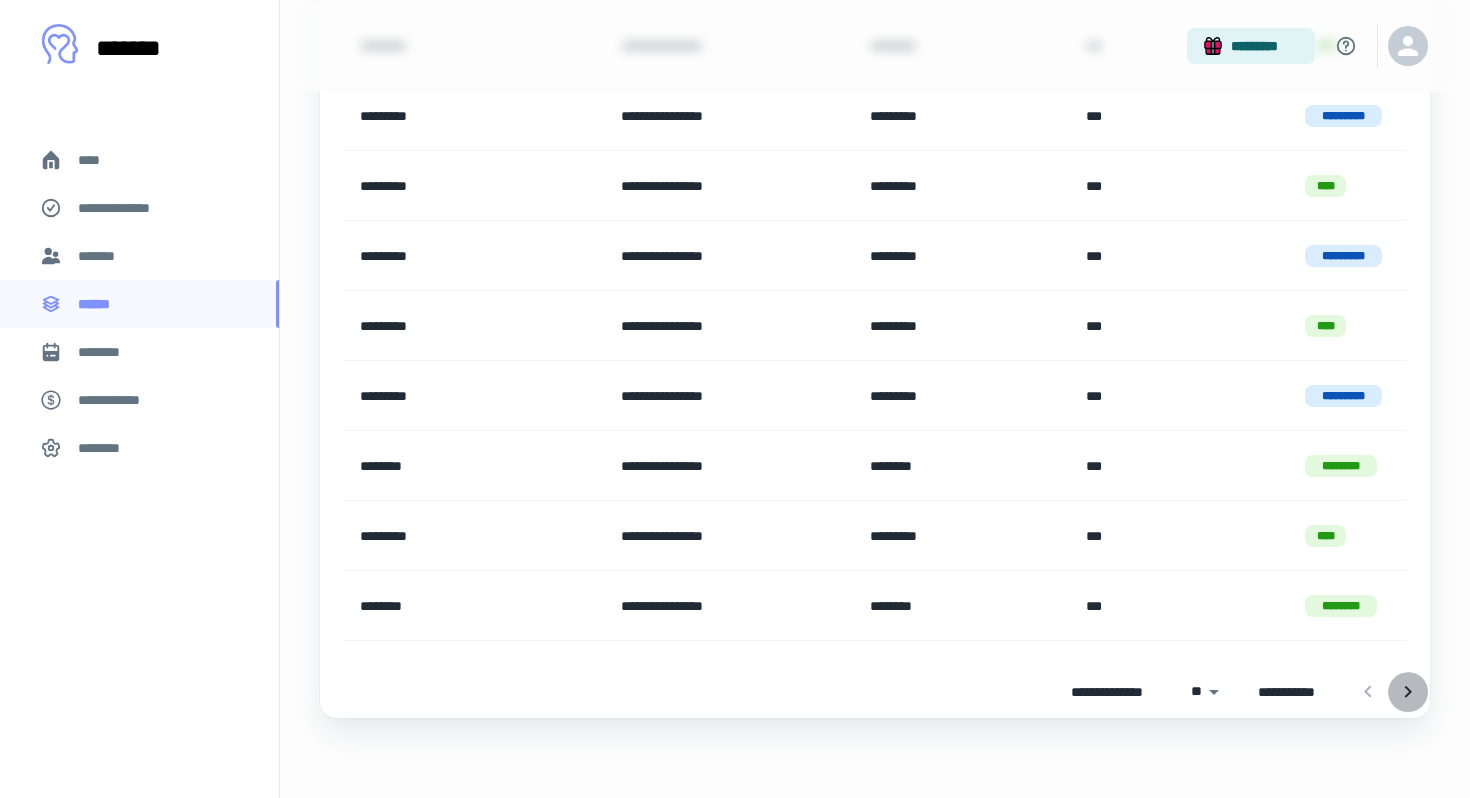 click 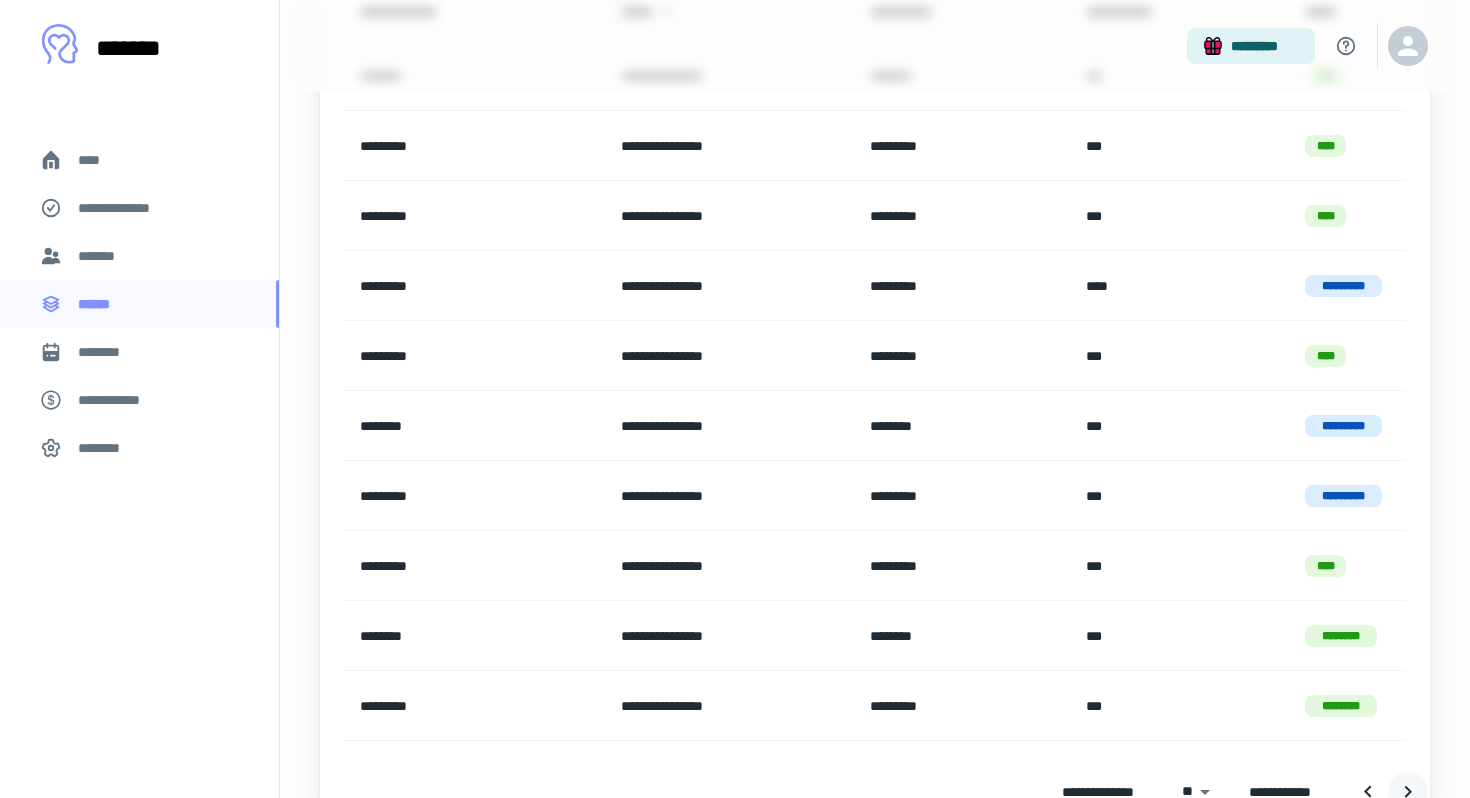 scroll, scrollTop: 428, scrollLeft: 0, axis: vertical 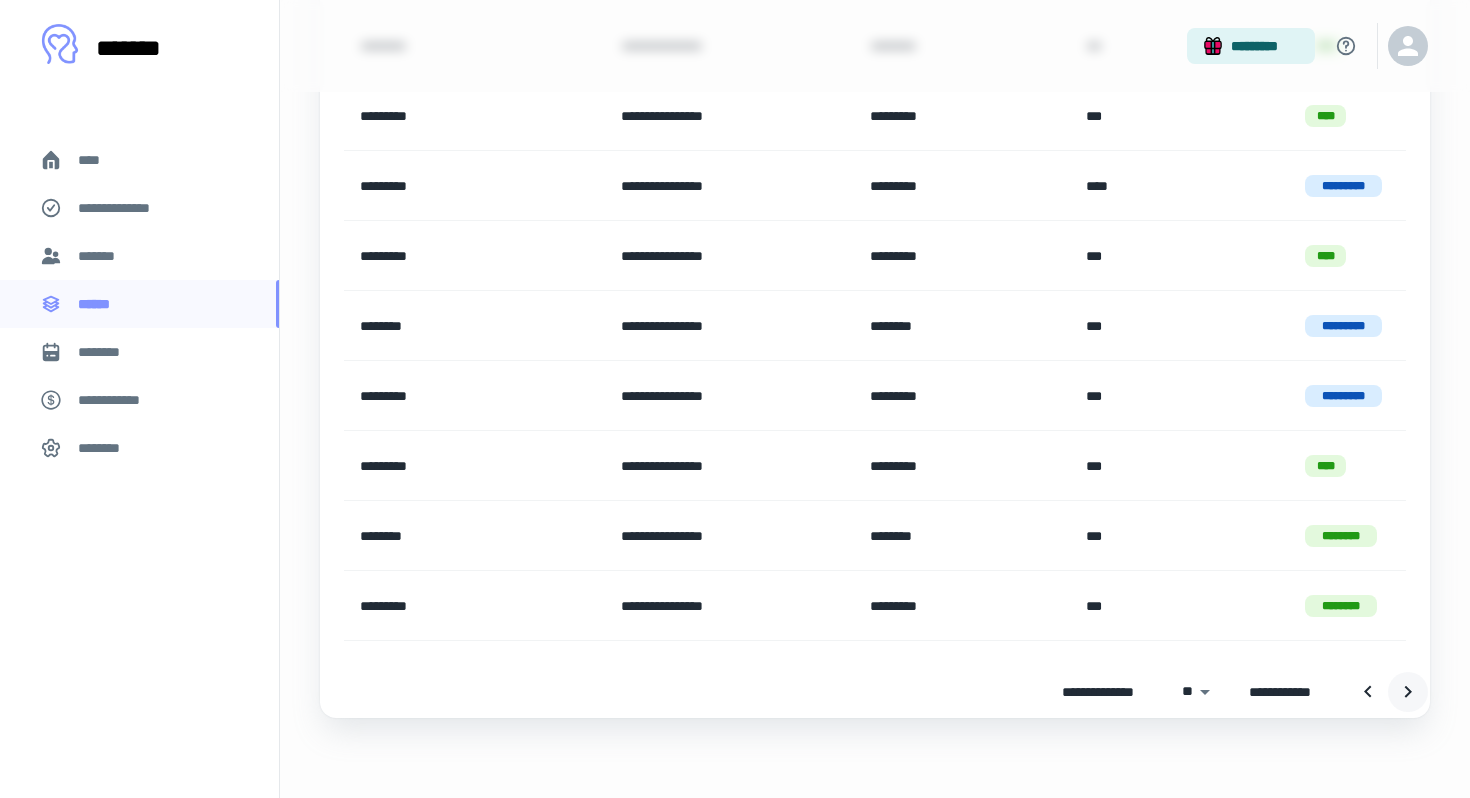 click 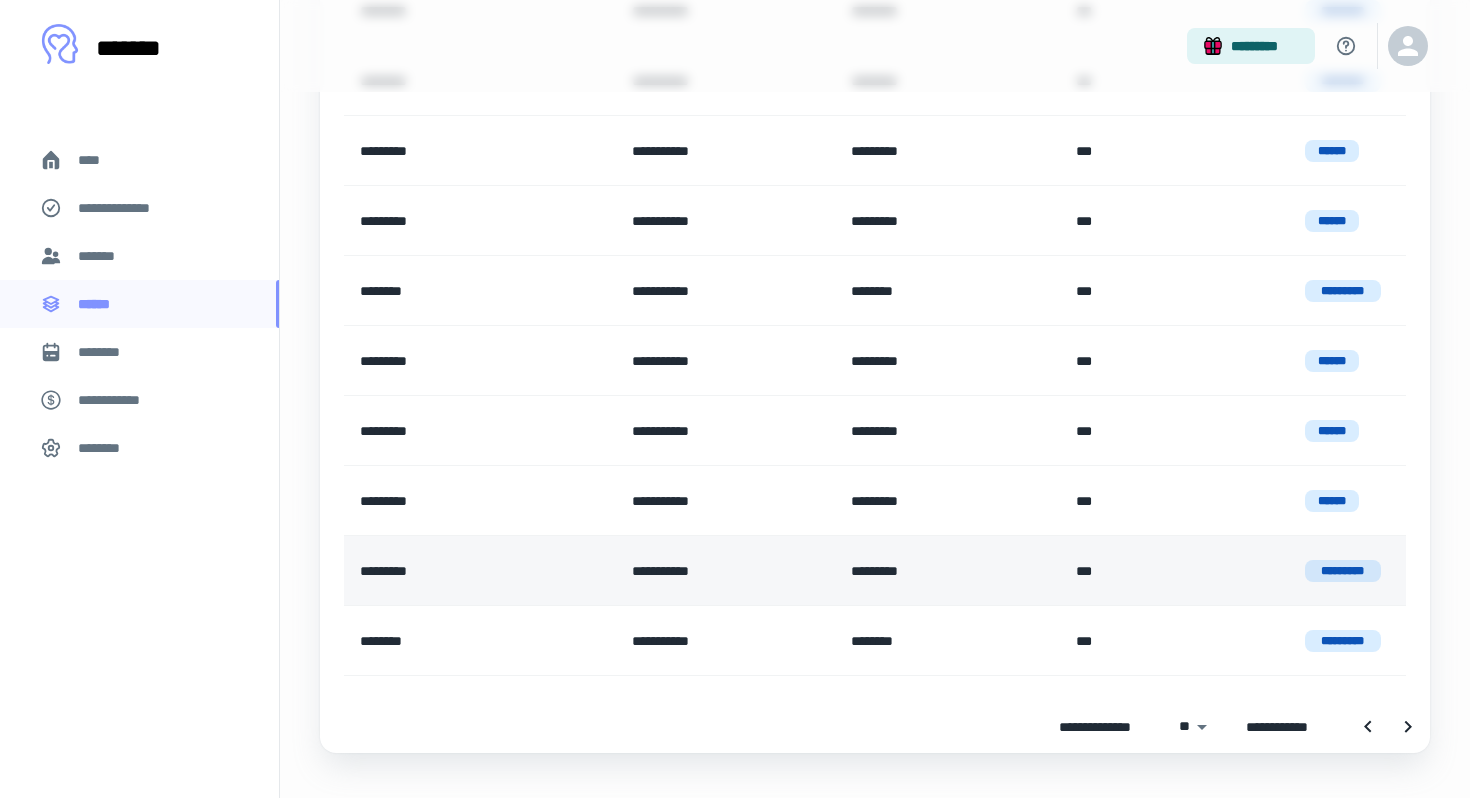 scroll, scrollTop: 428, scrollLeft: 0, axis: vertical 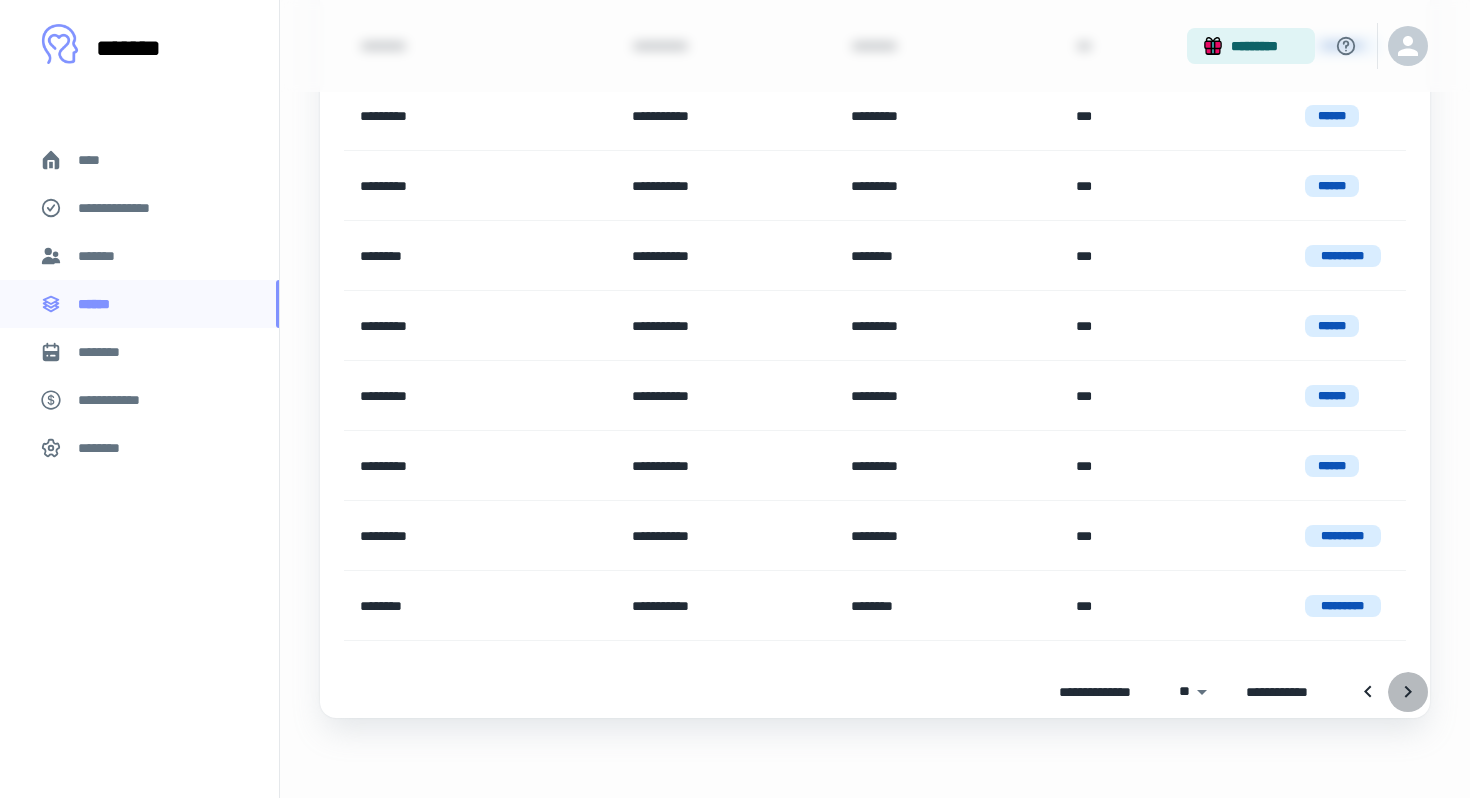 click 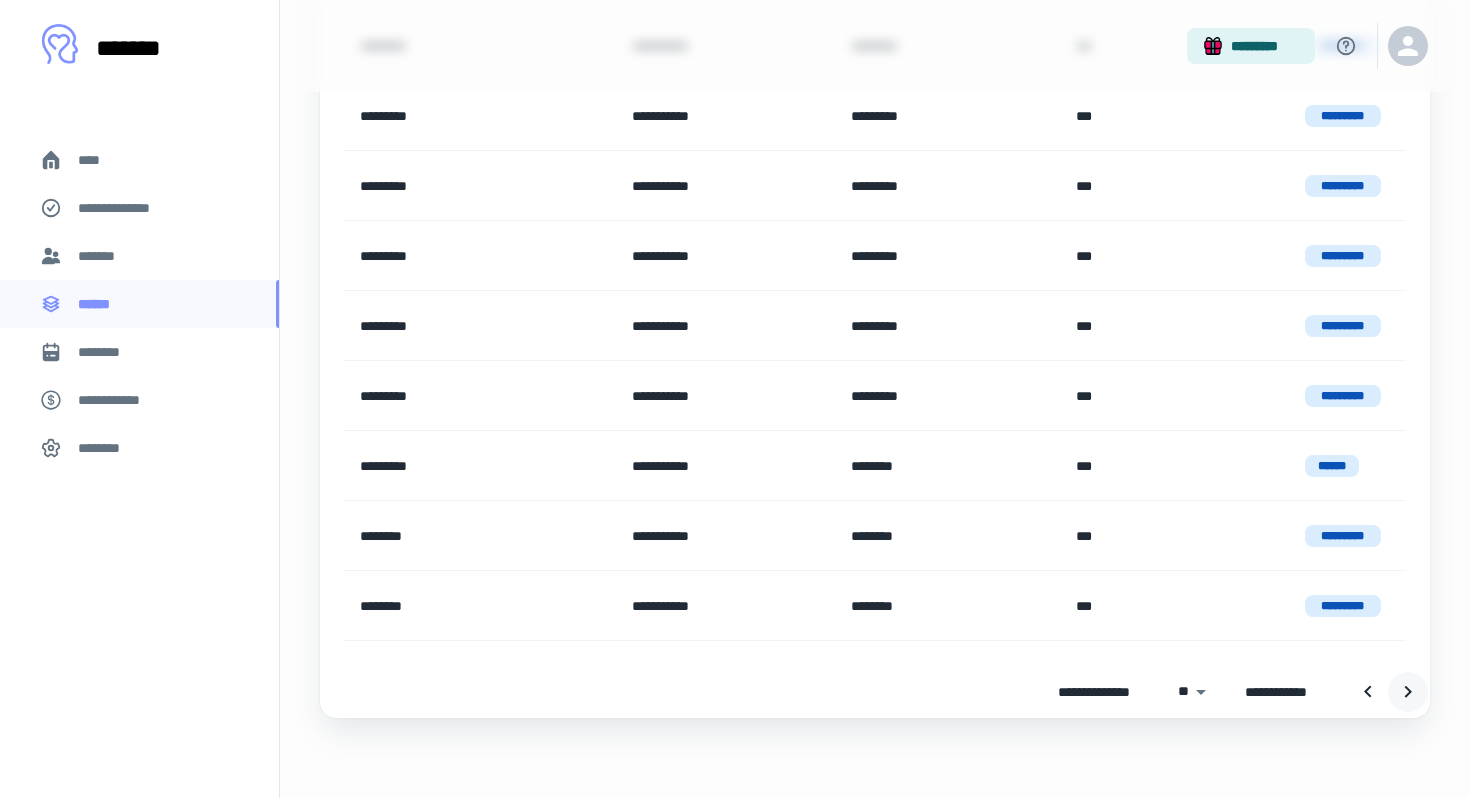 click 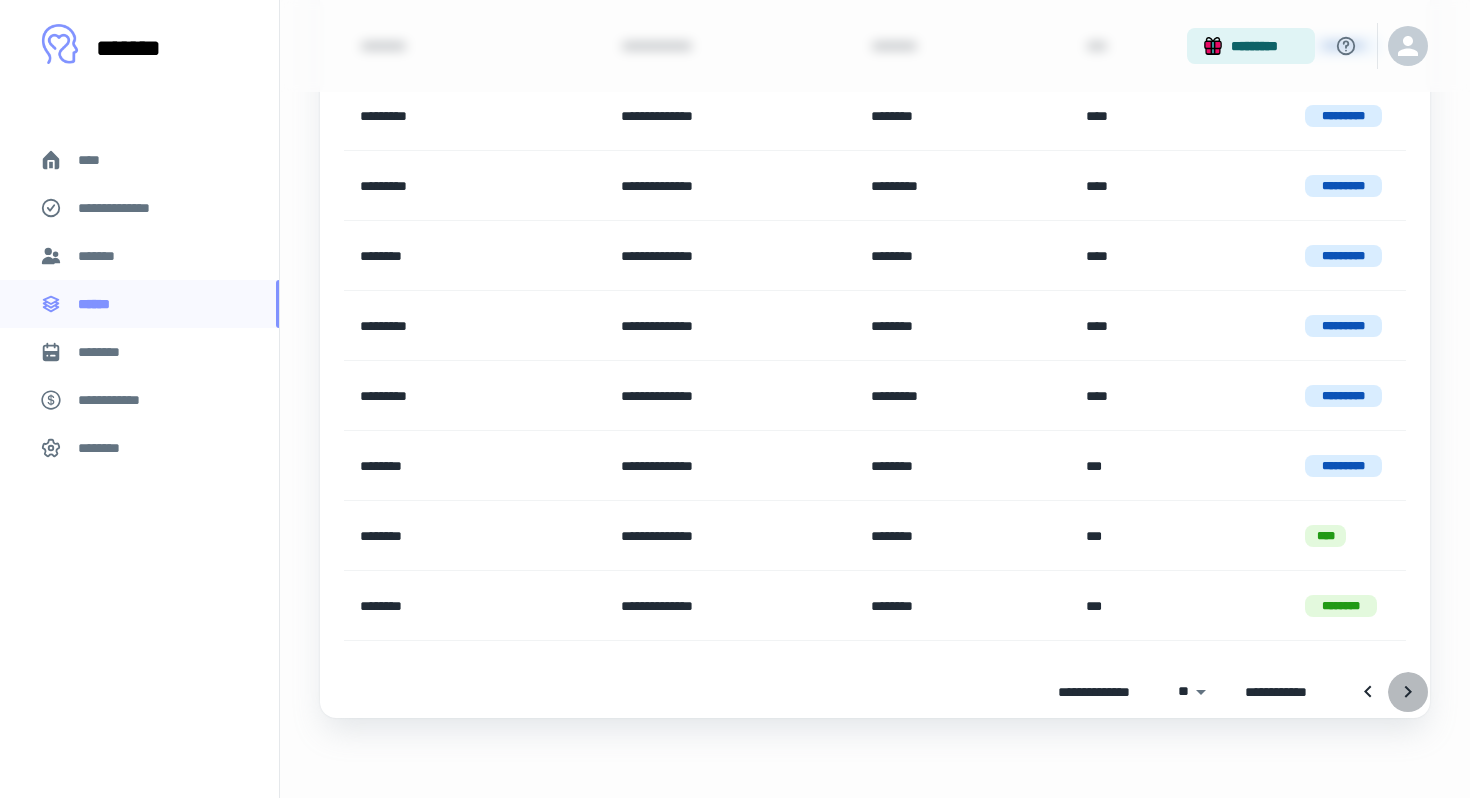click 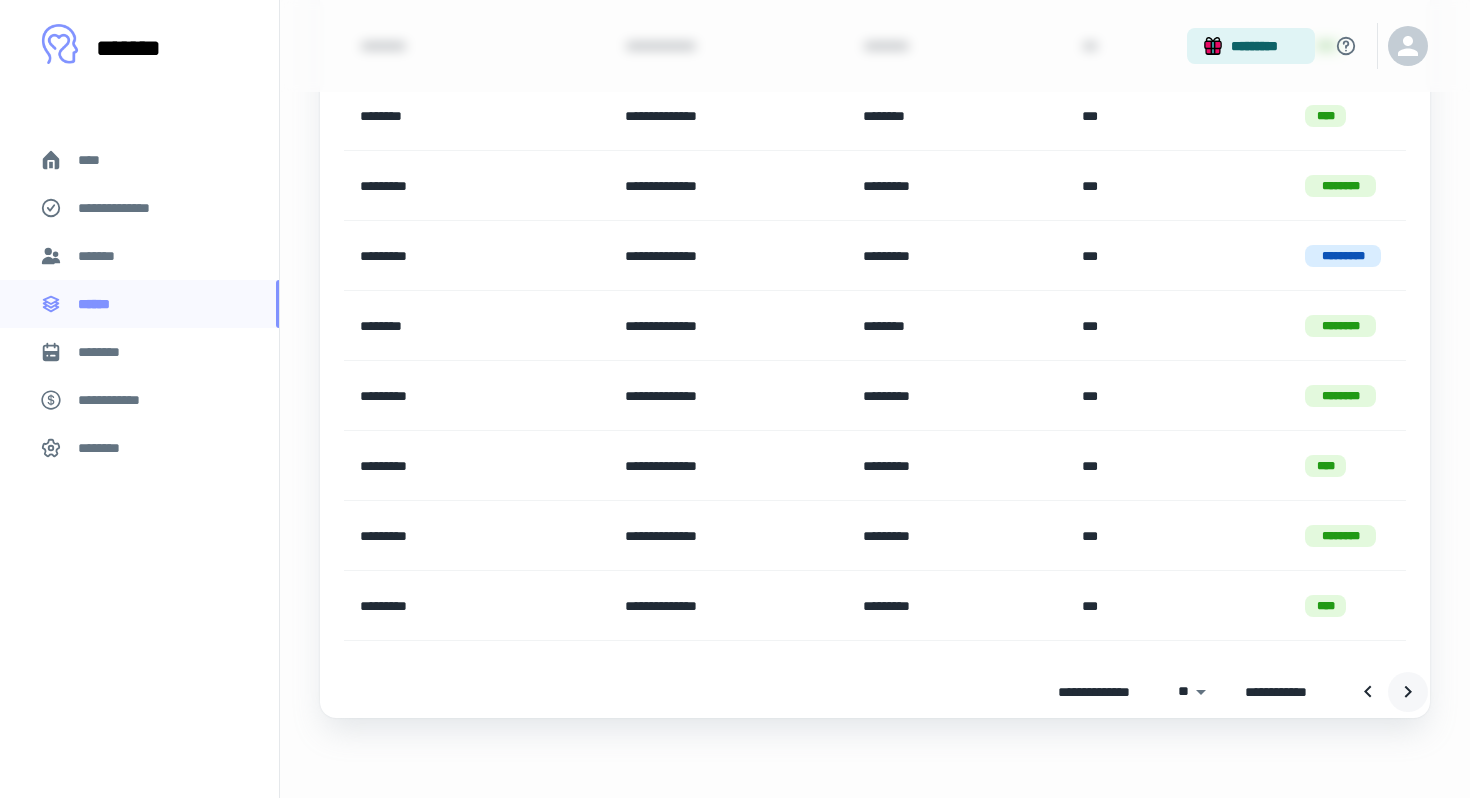 click 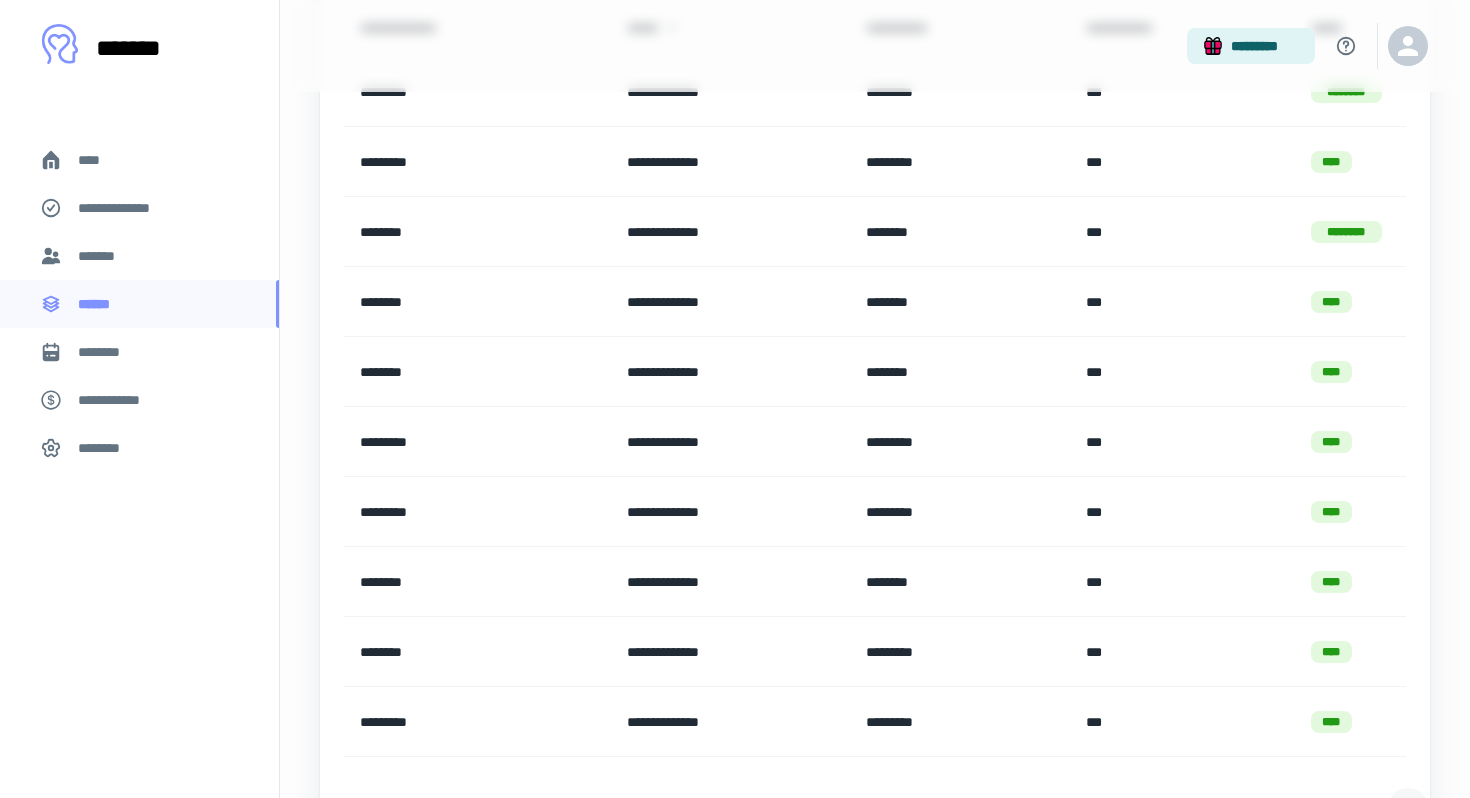 scroll, scrollTop: 428, scrollLeft: 0, axis: vertical 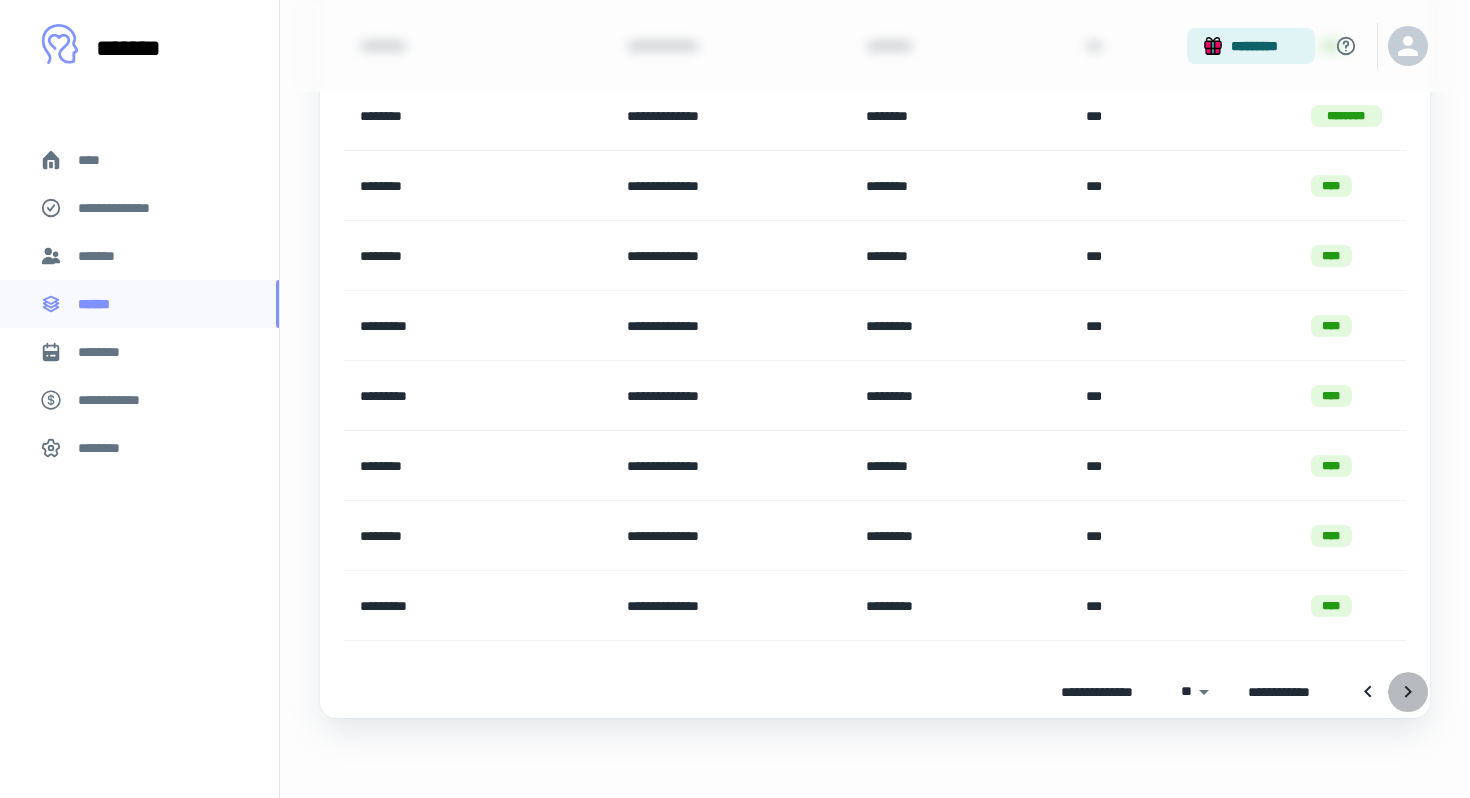 click 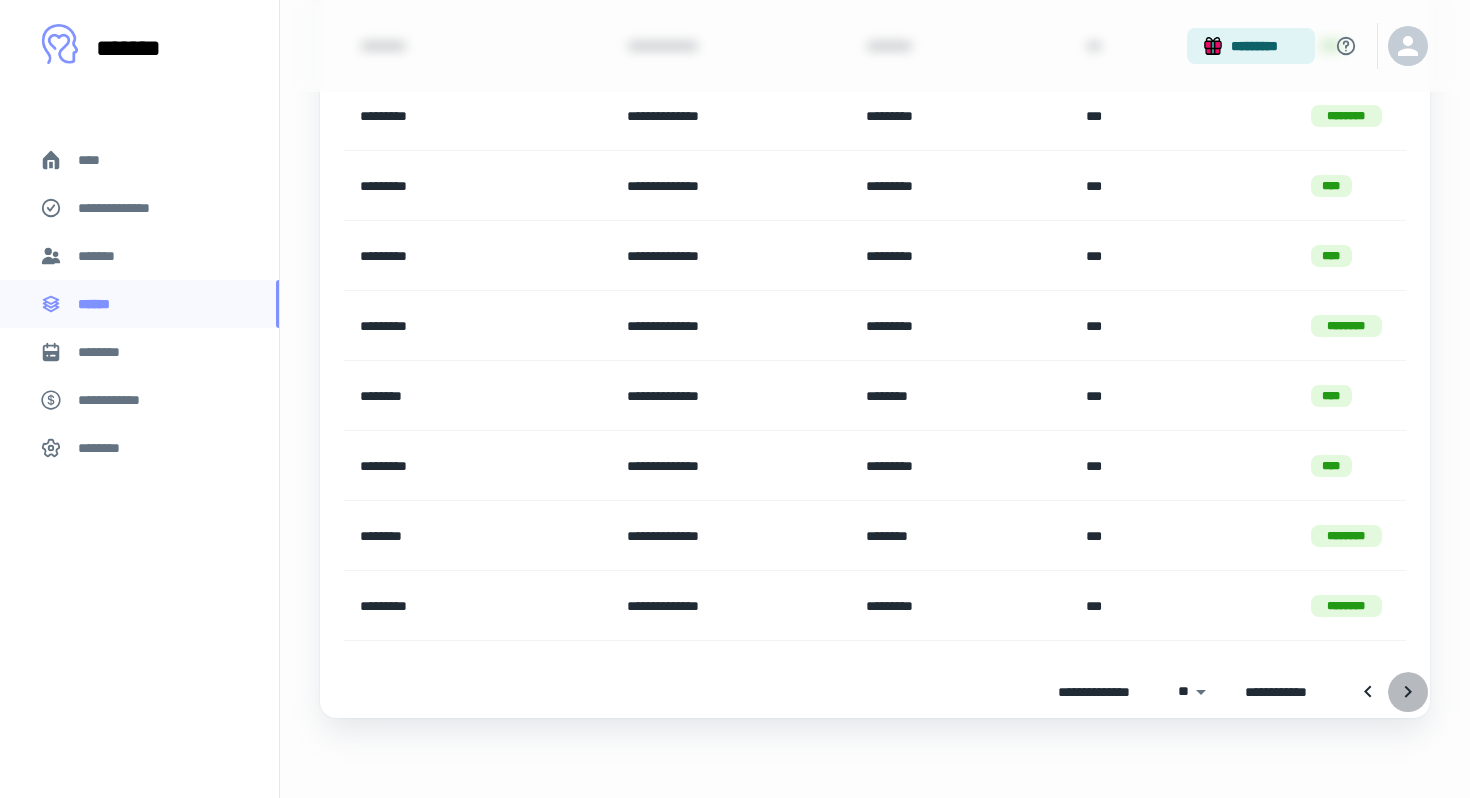 click 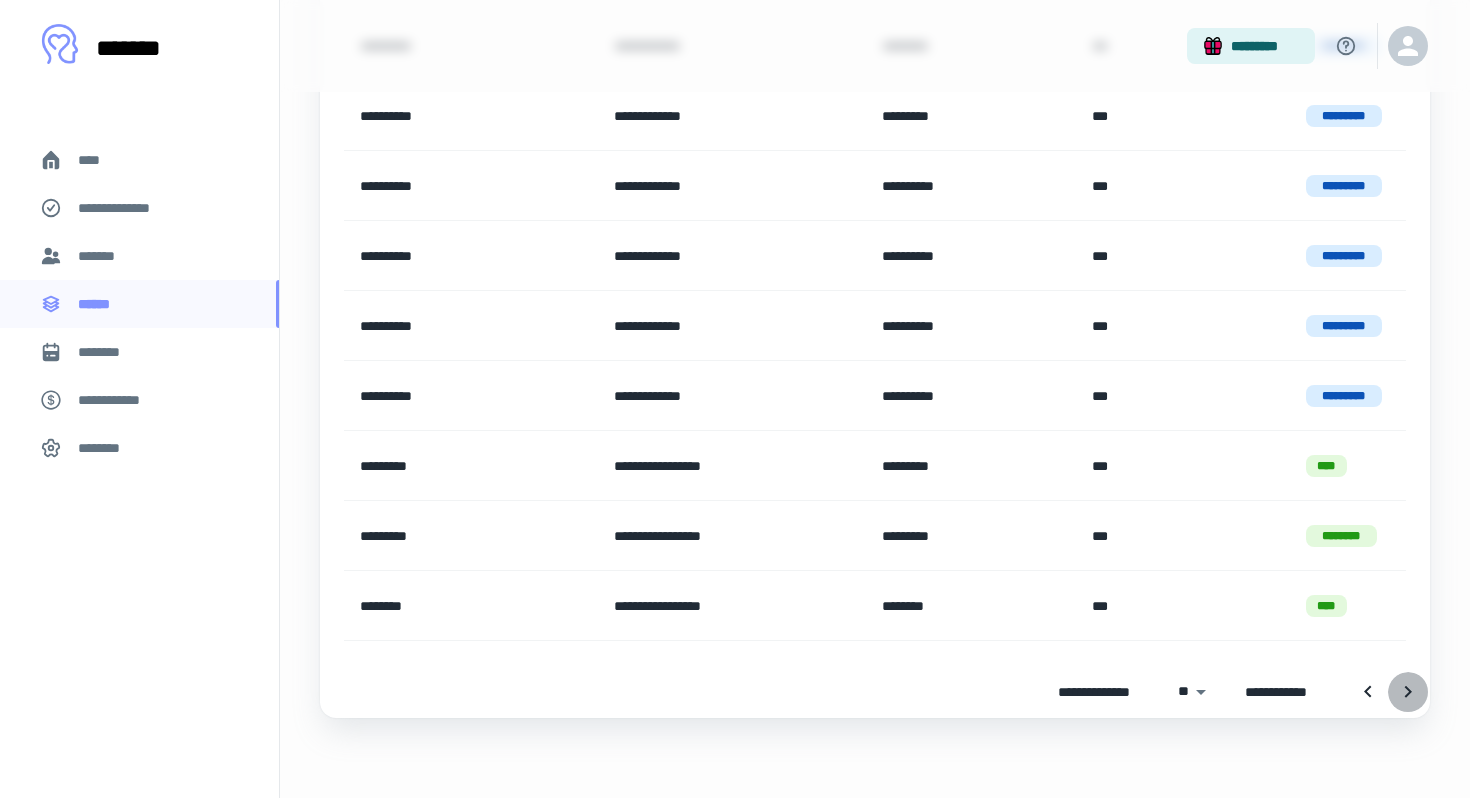click 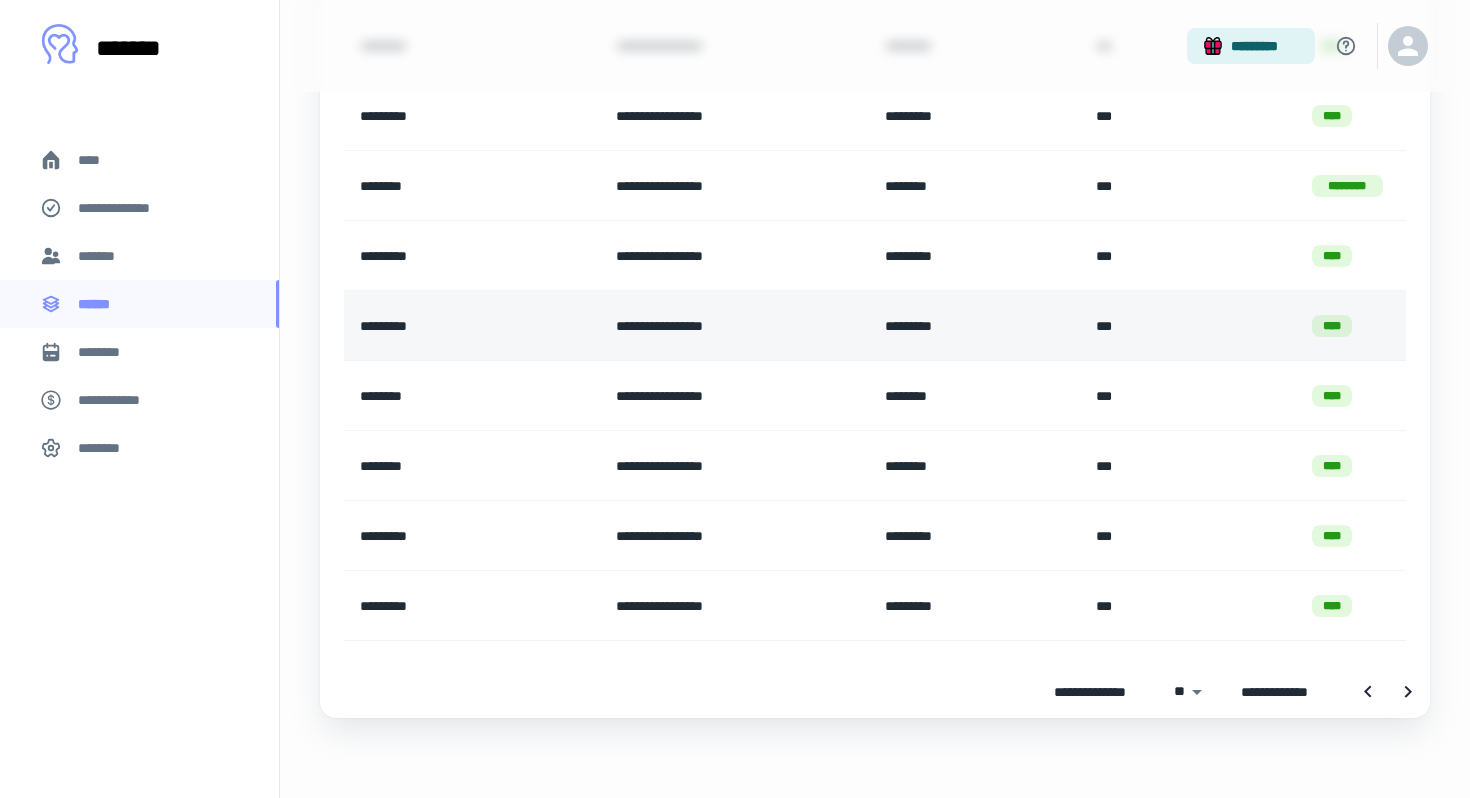 click on "*********" at bounding box center [472, 326] 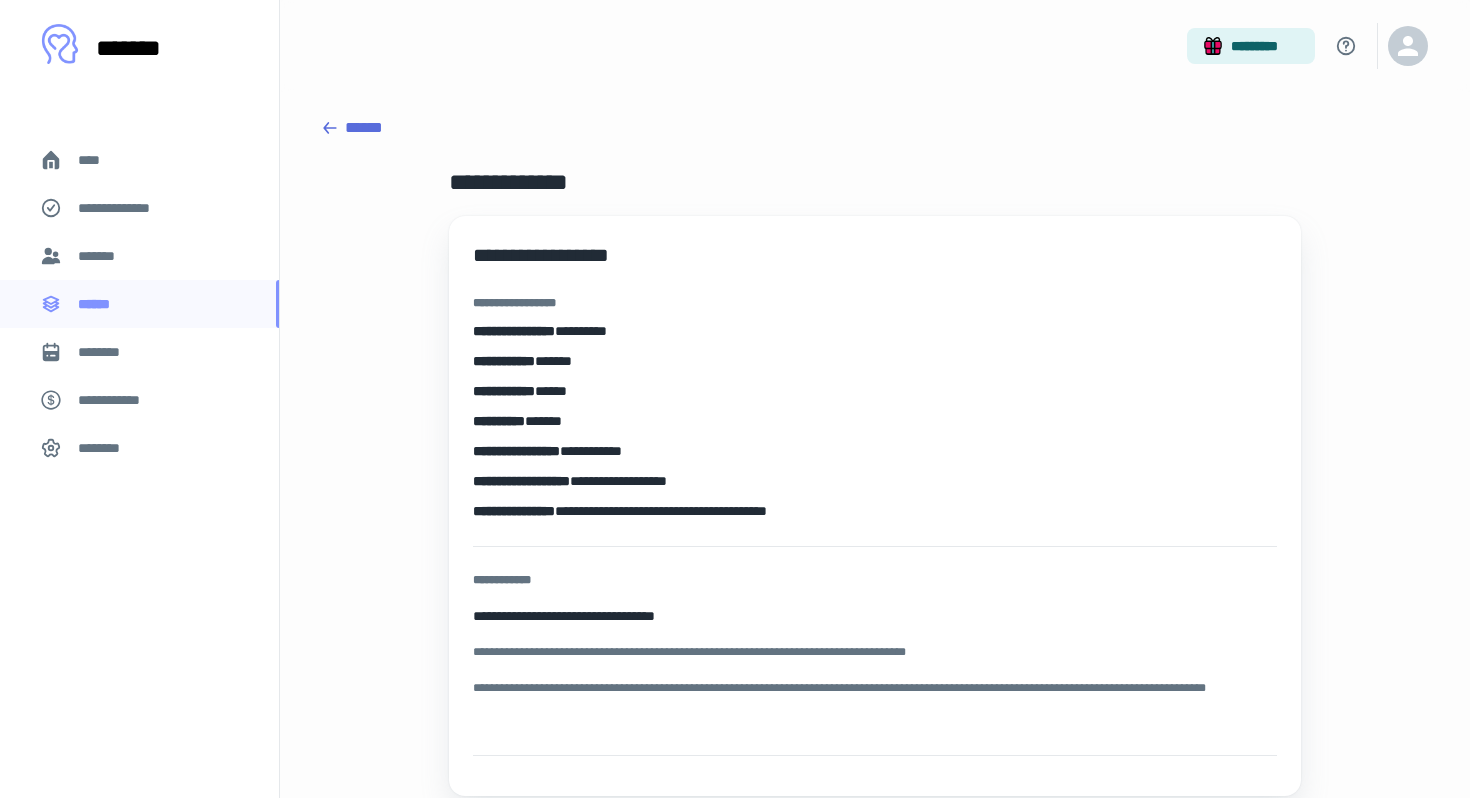 click on "****" at bounding box center (97, 160) 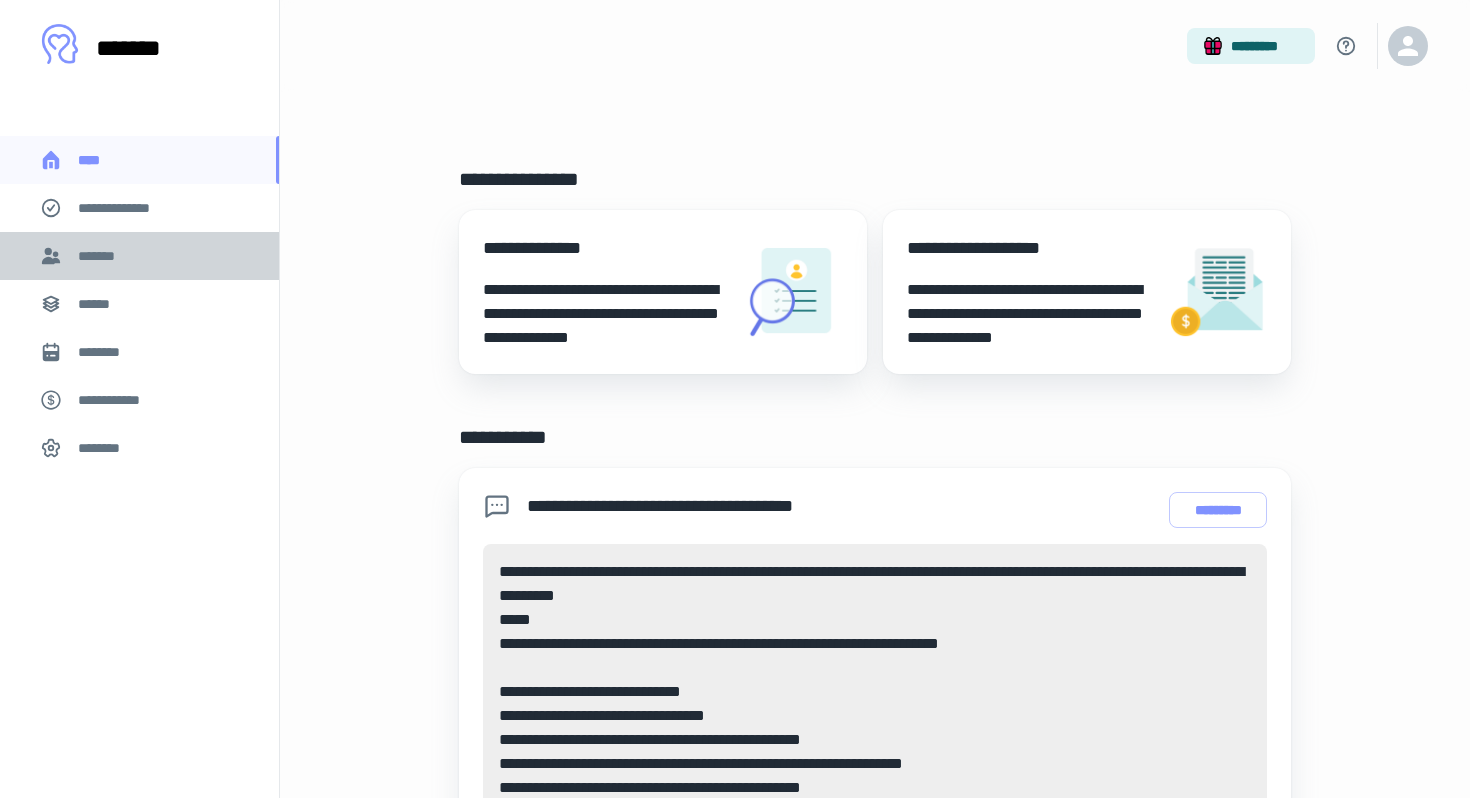 click on "*******" at bounding box center [139, 256] 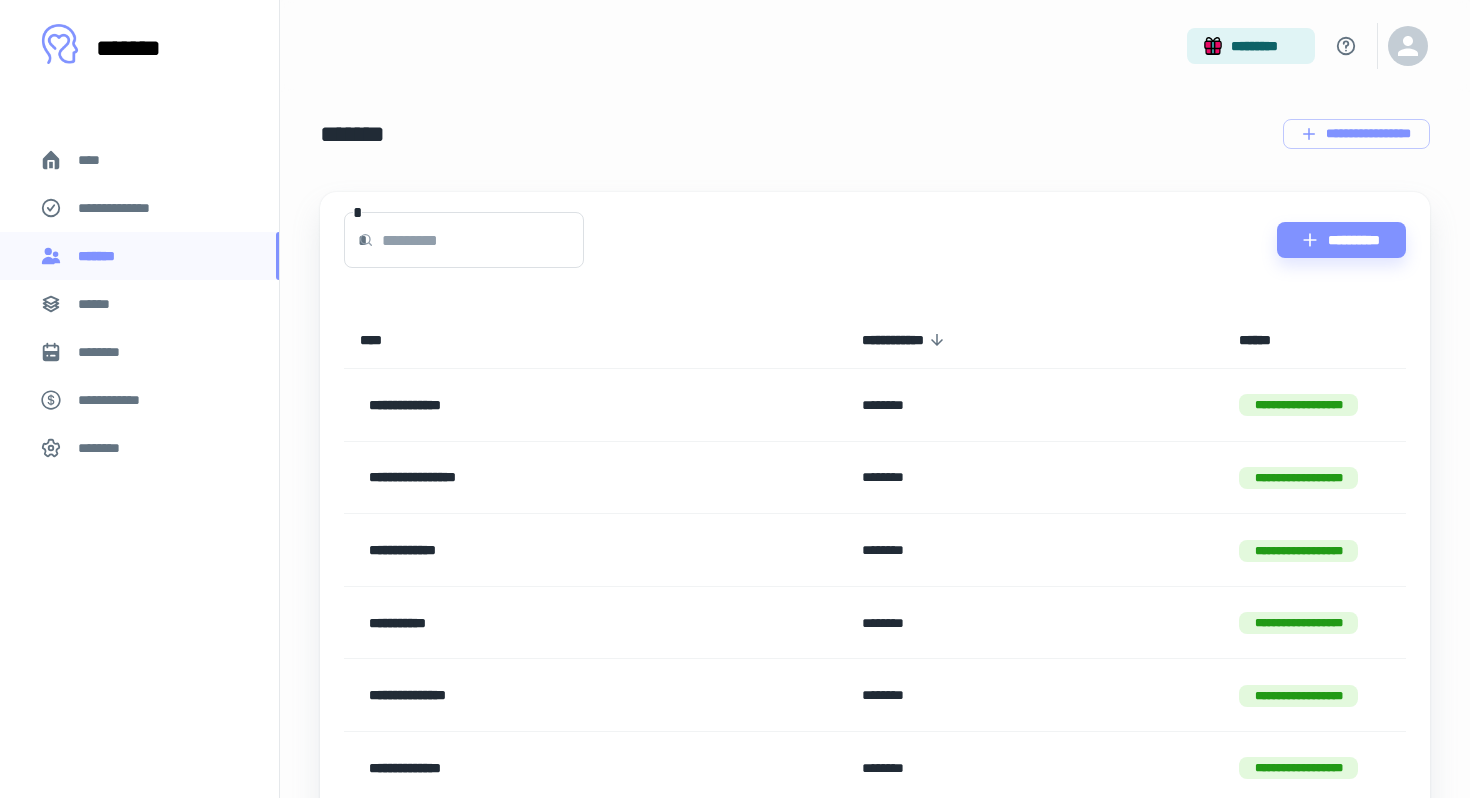 click at bounding box center (483, 240) 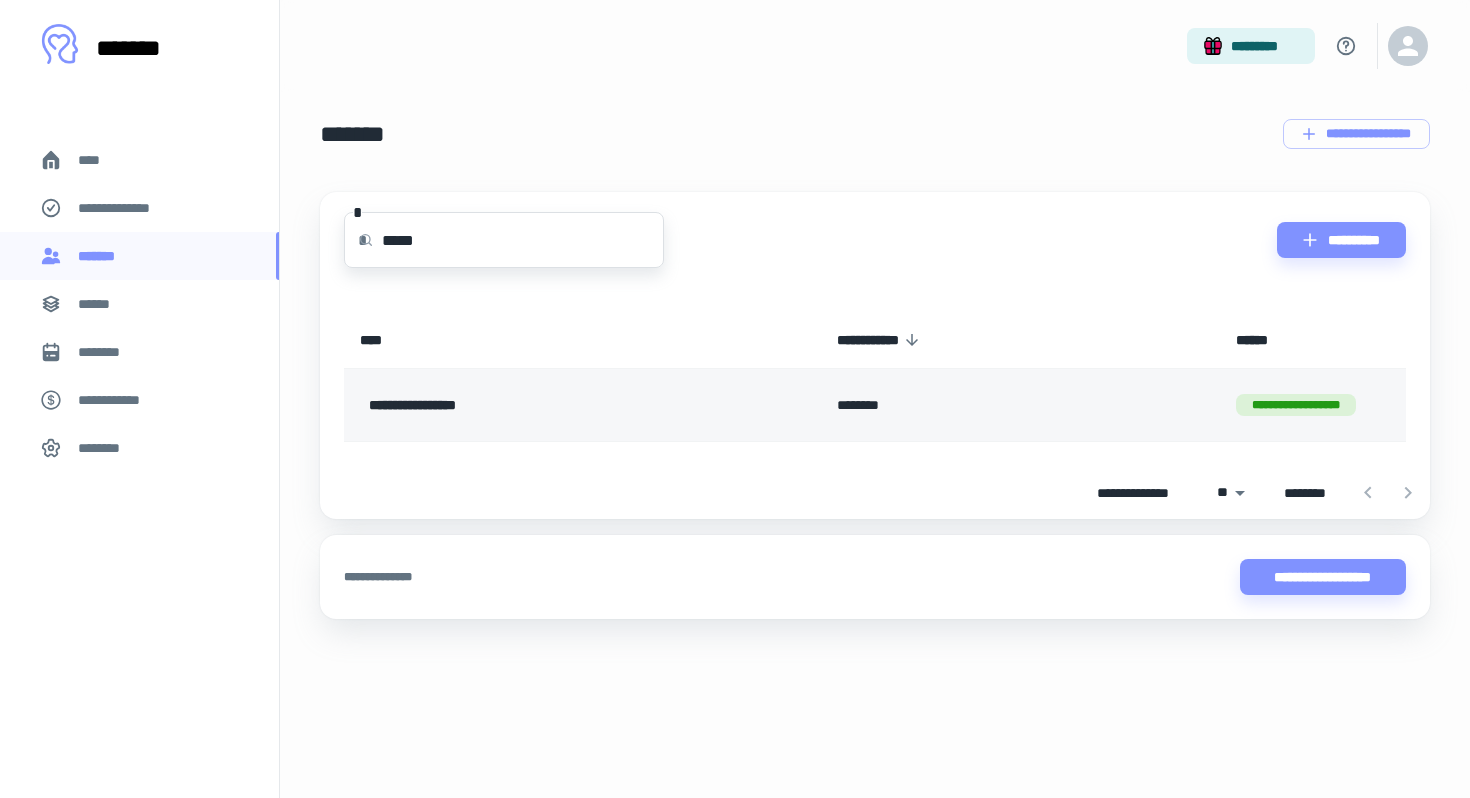 type on "*****" 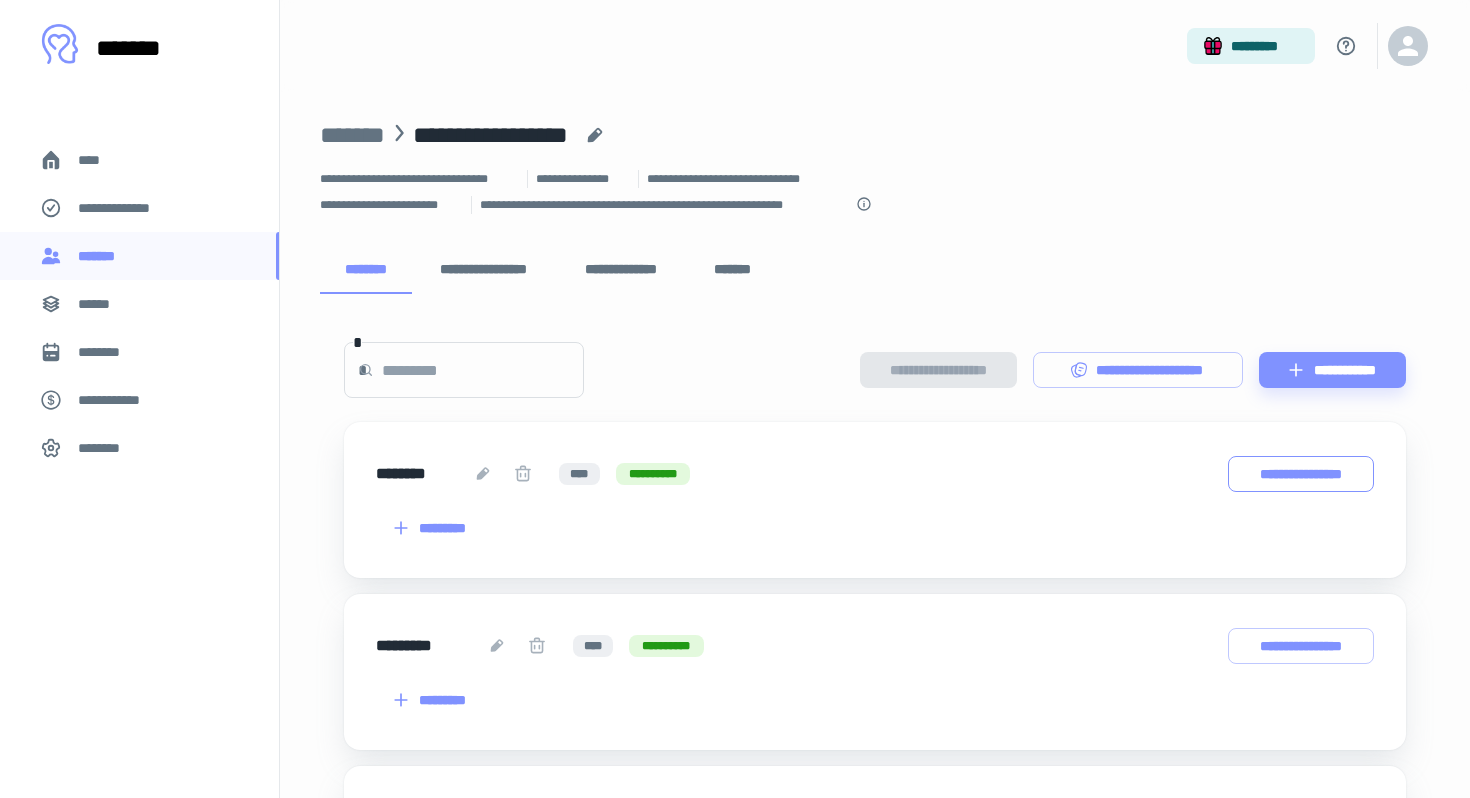 click on "**********" at bounding box center (1301, 474) 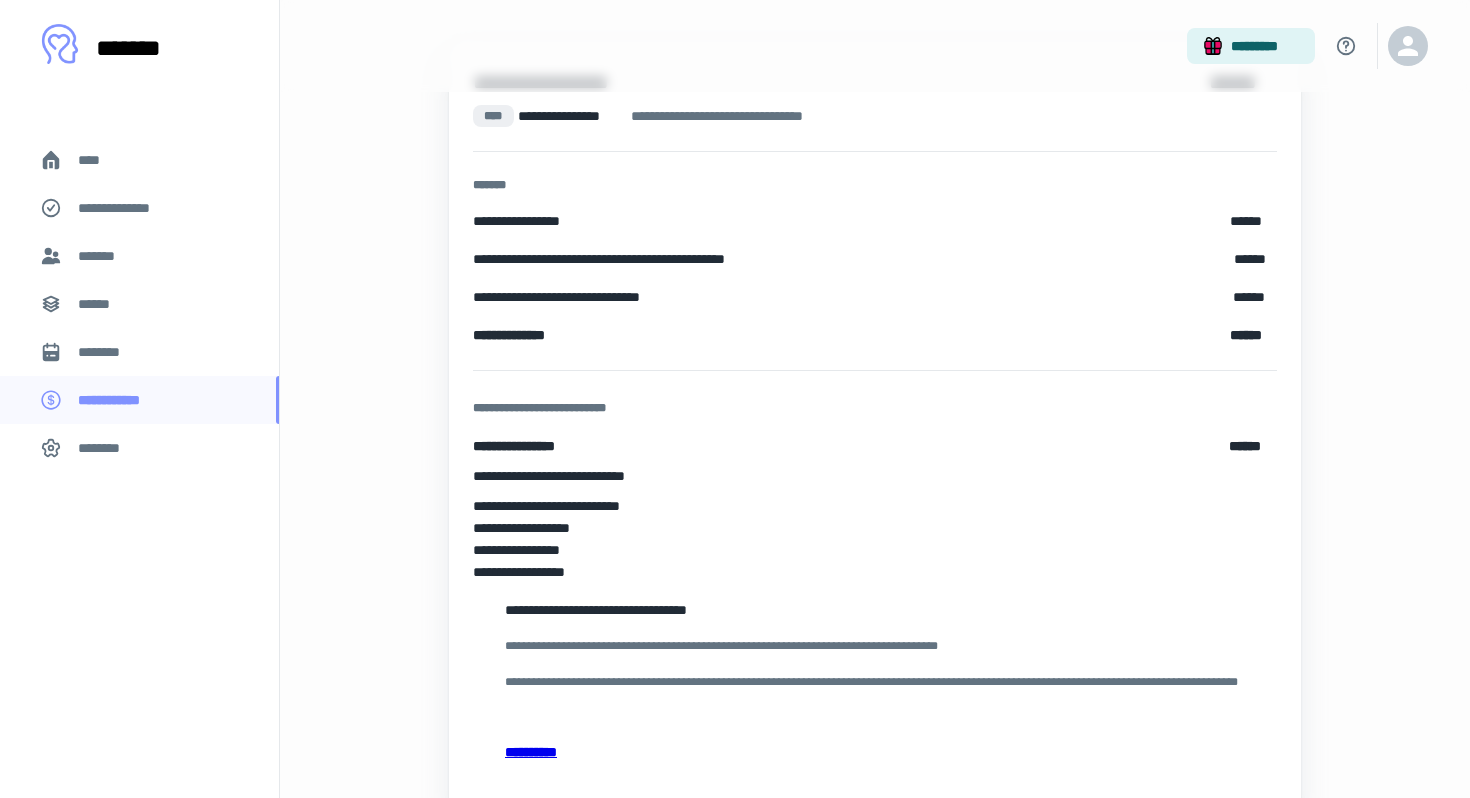 scroll, scrollTop: 0, scrollLeft: 0, axis: both 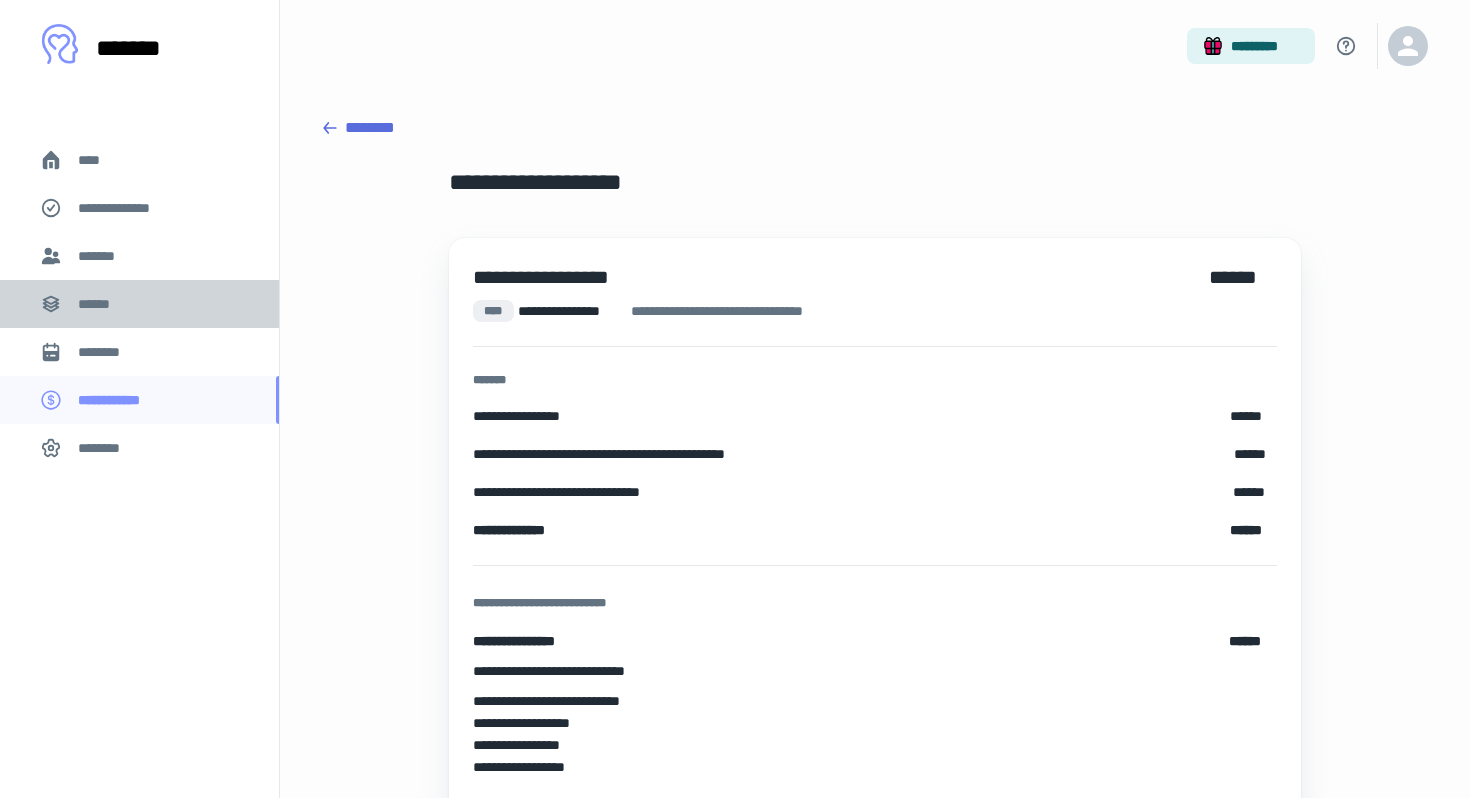 click on "******" at bounding box center [100, 304] 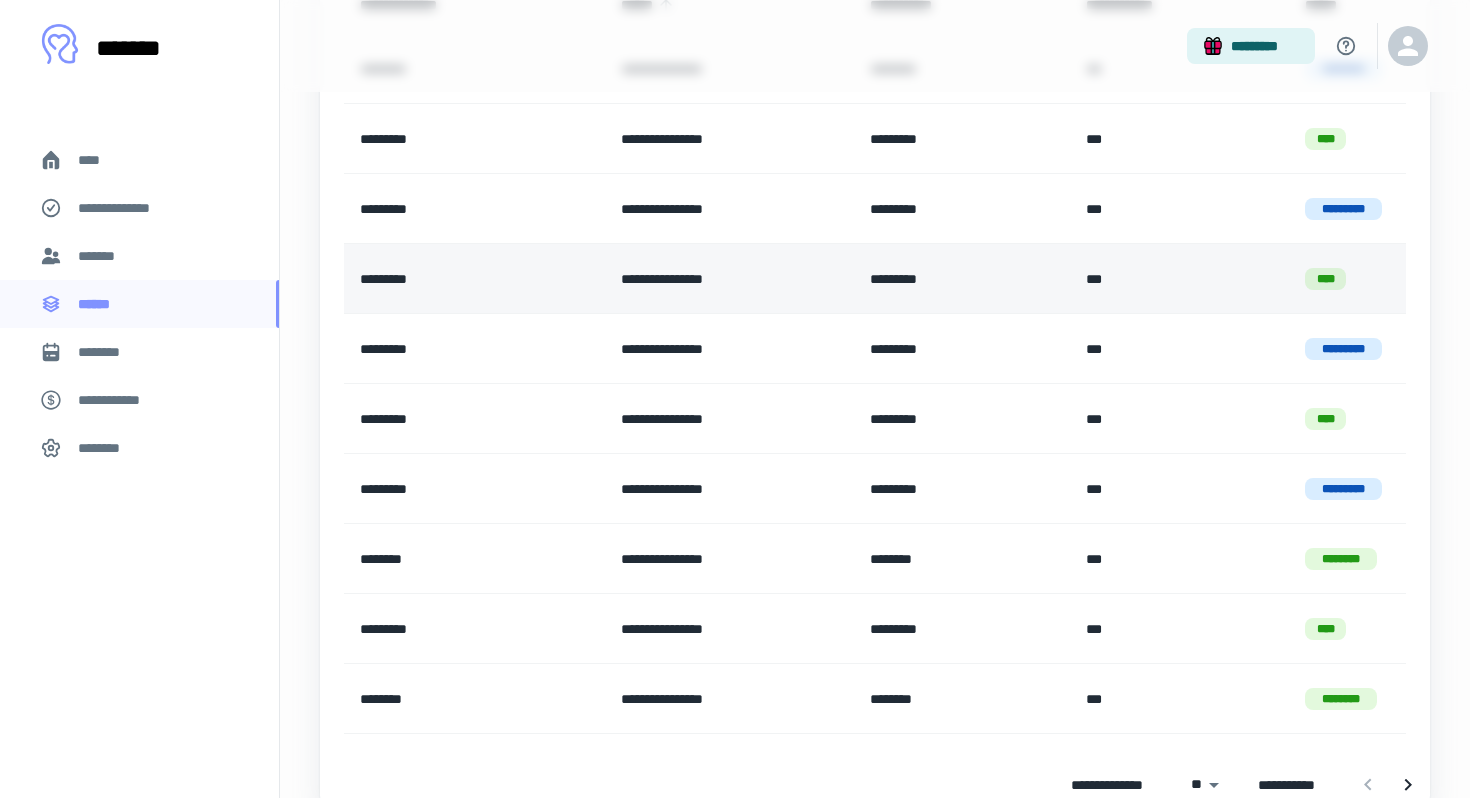 scroll, scrollTop: 428, scrollLeft: 0, axis: vertical 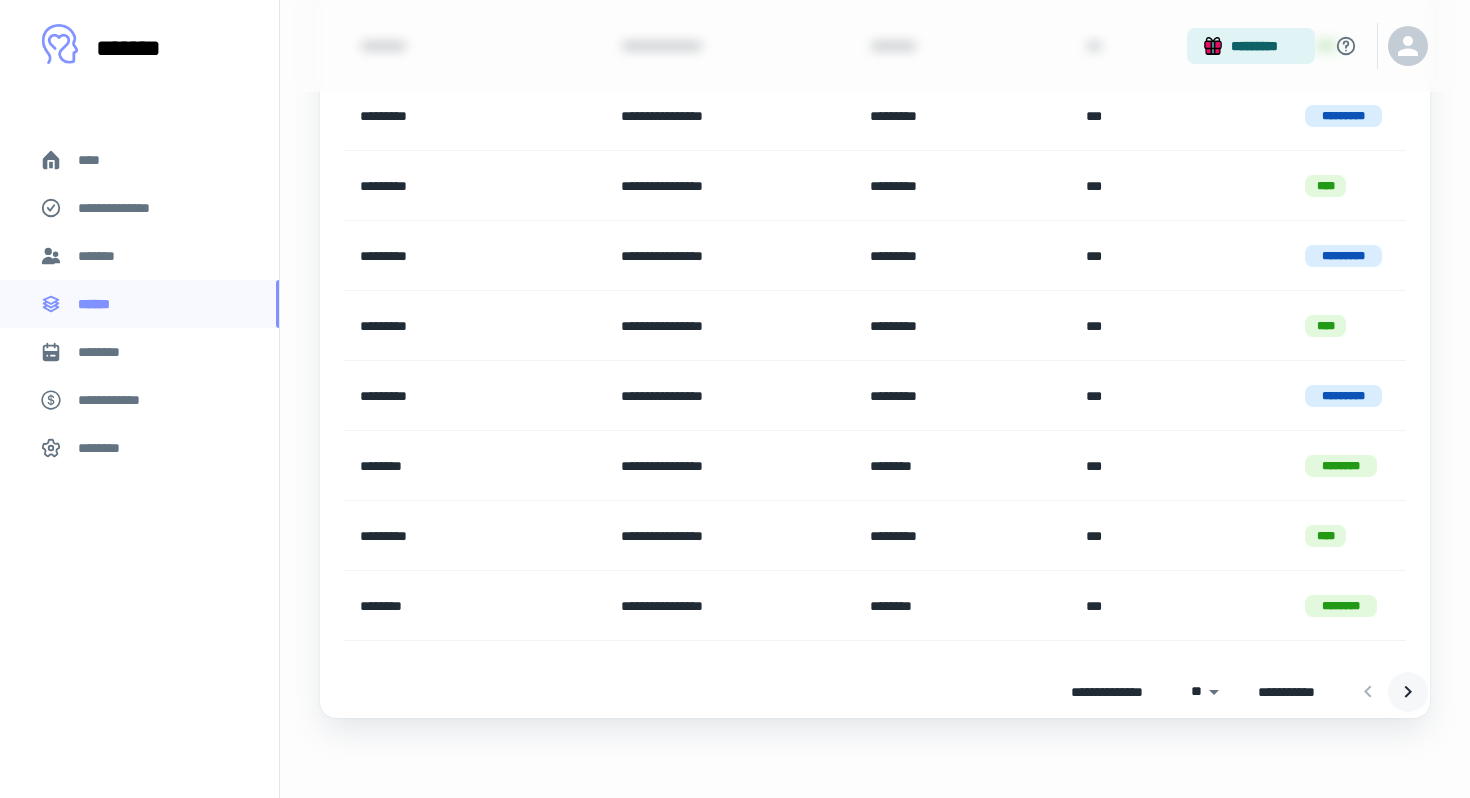 click 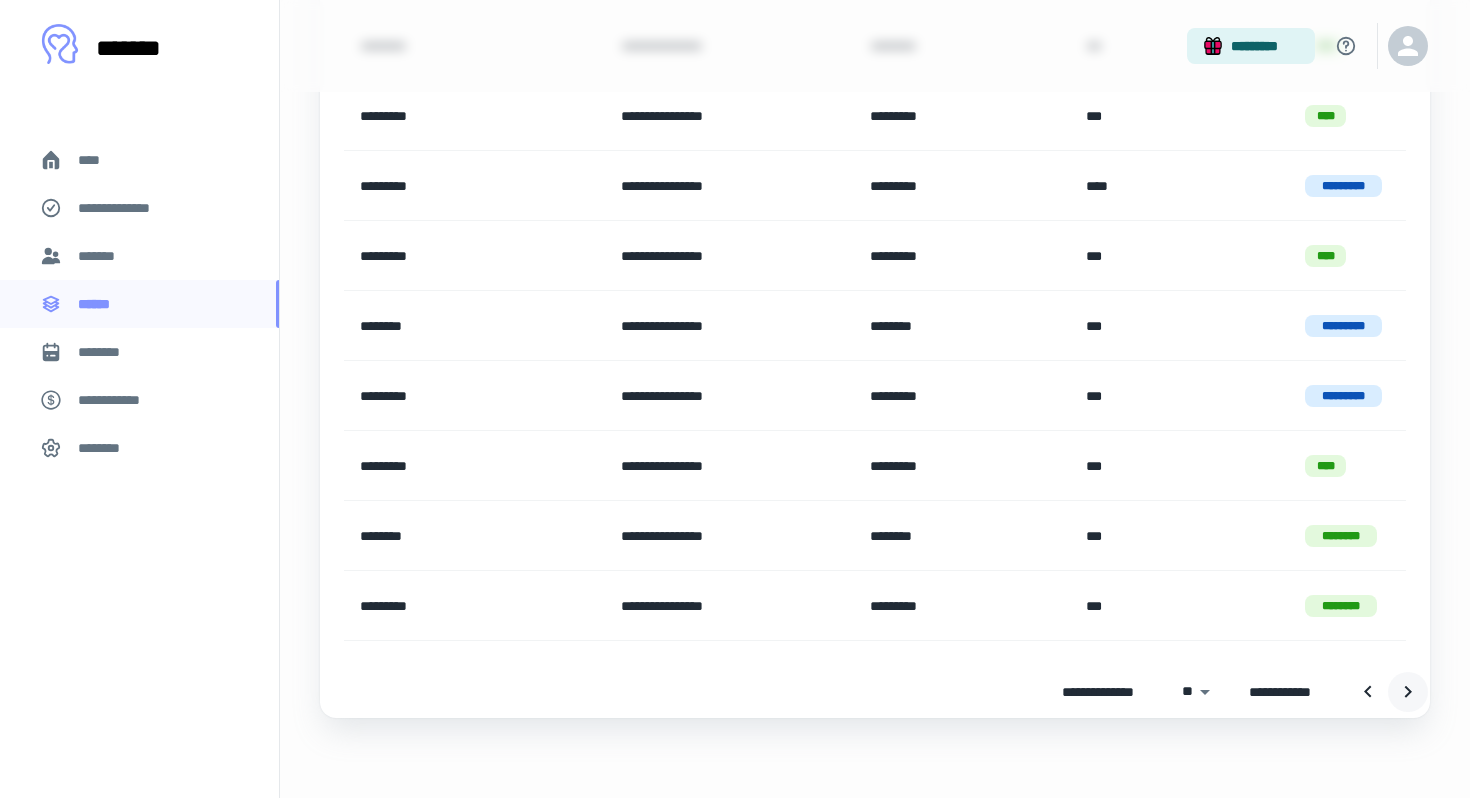 click 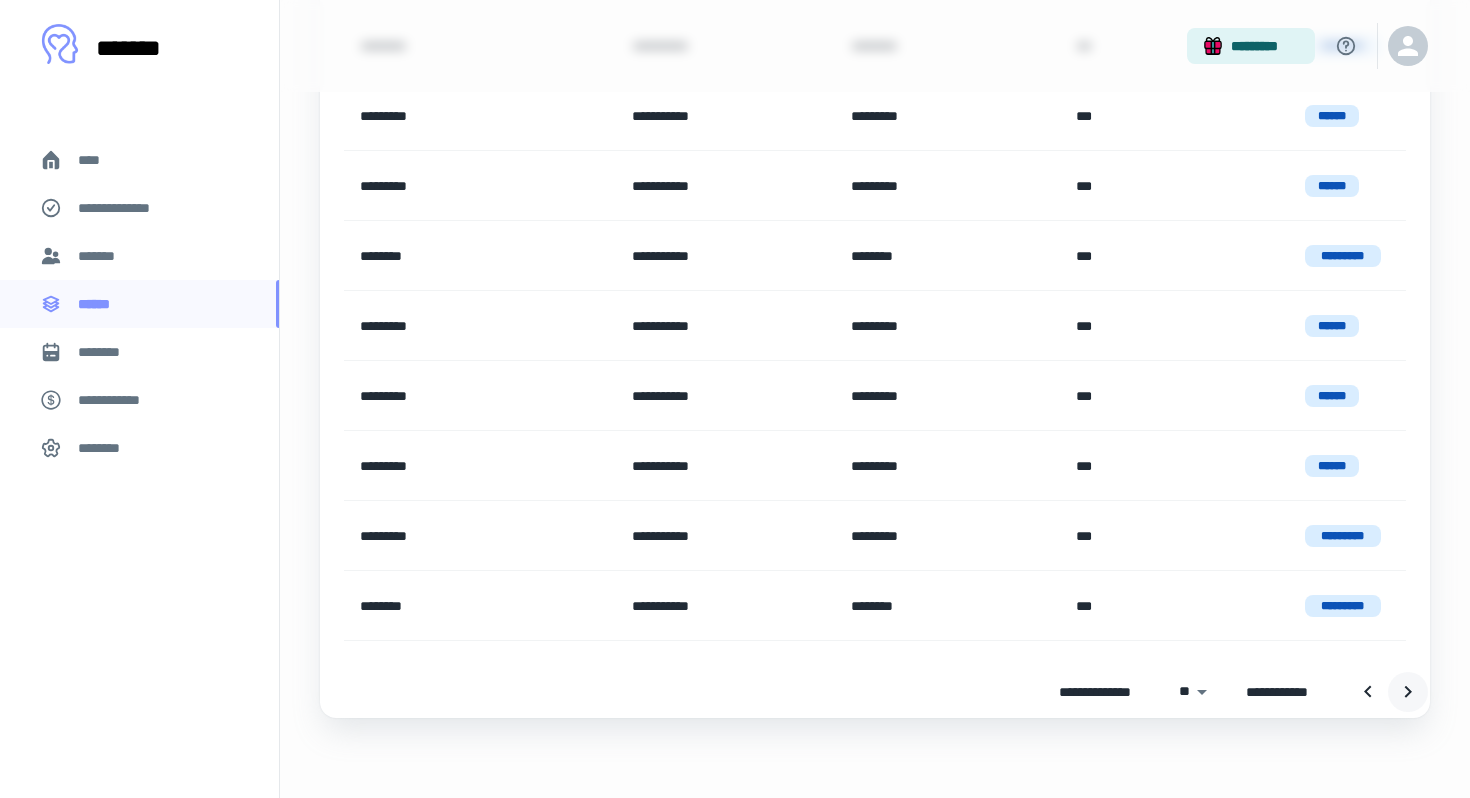 click 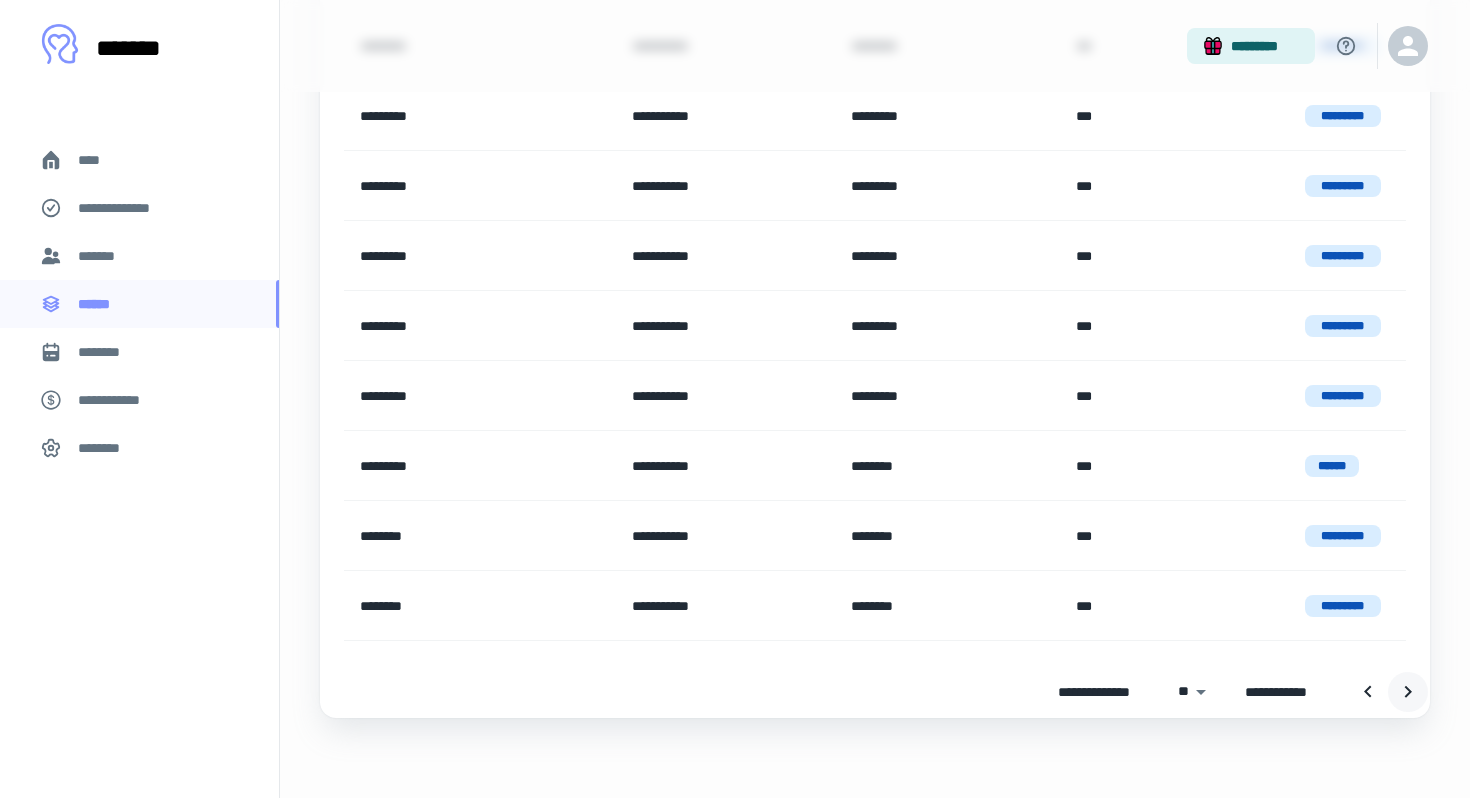 click 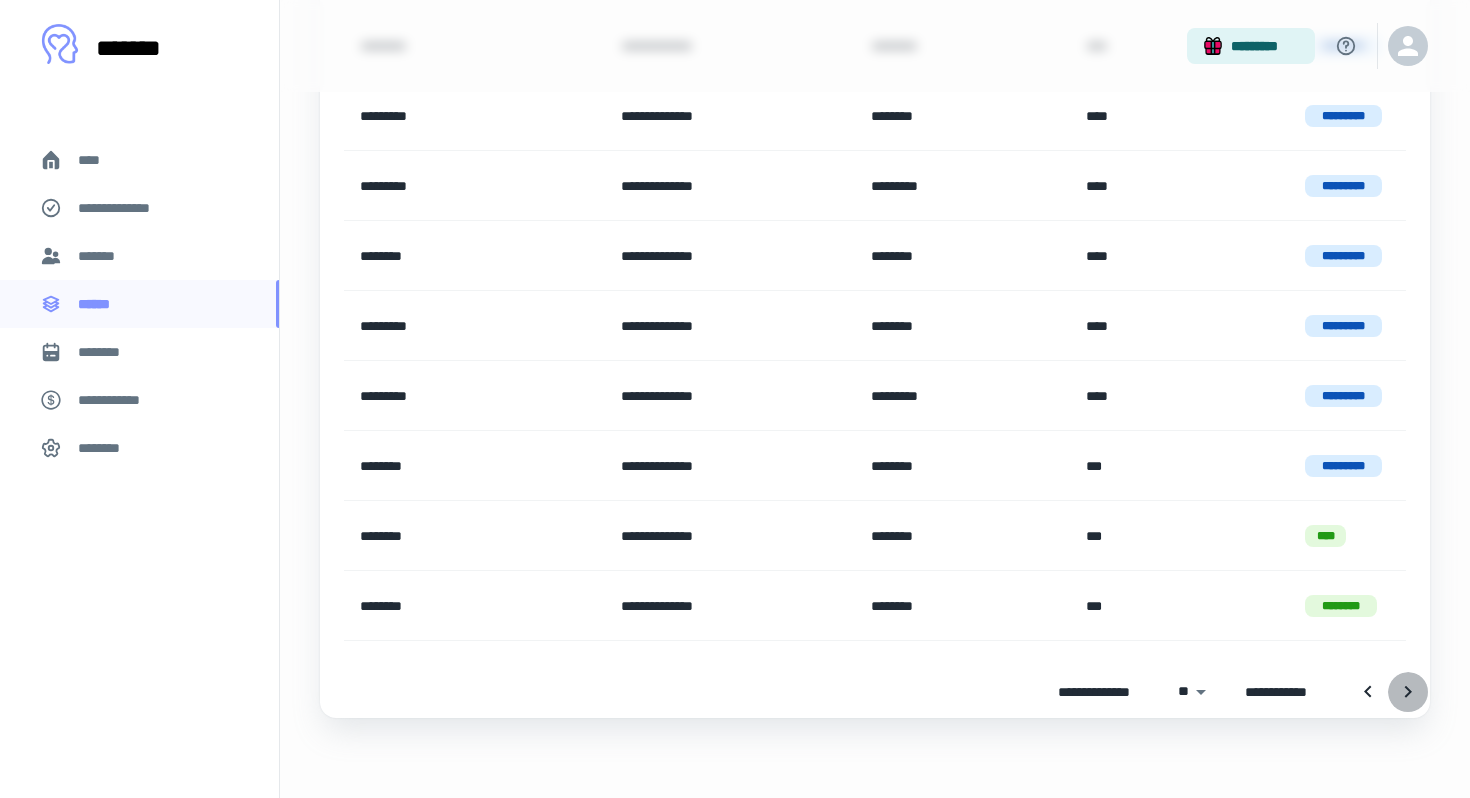 click 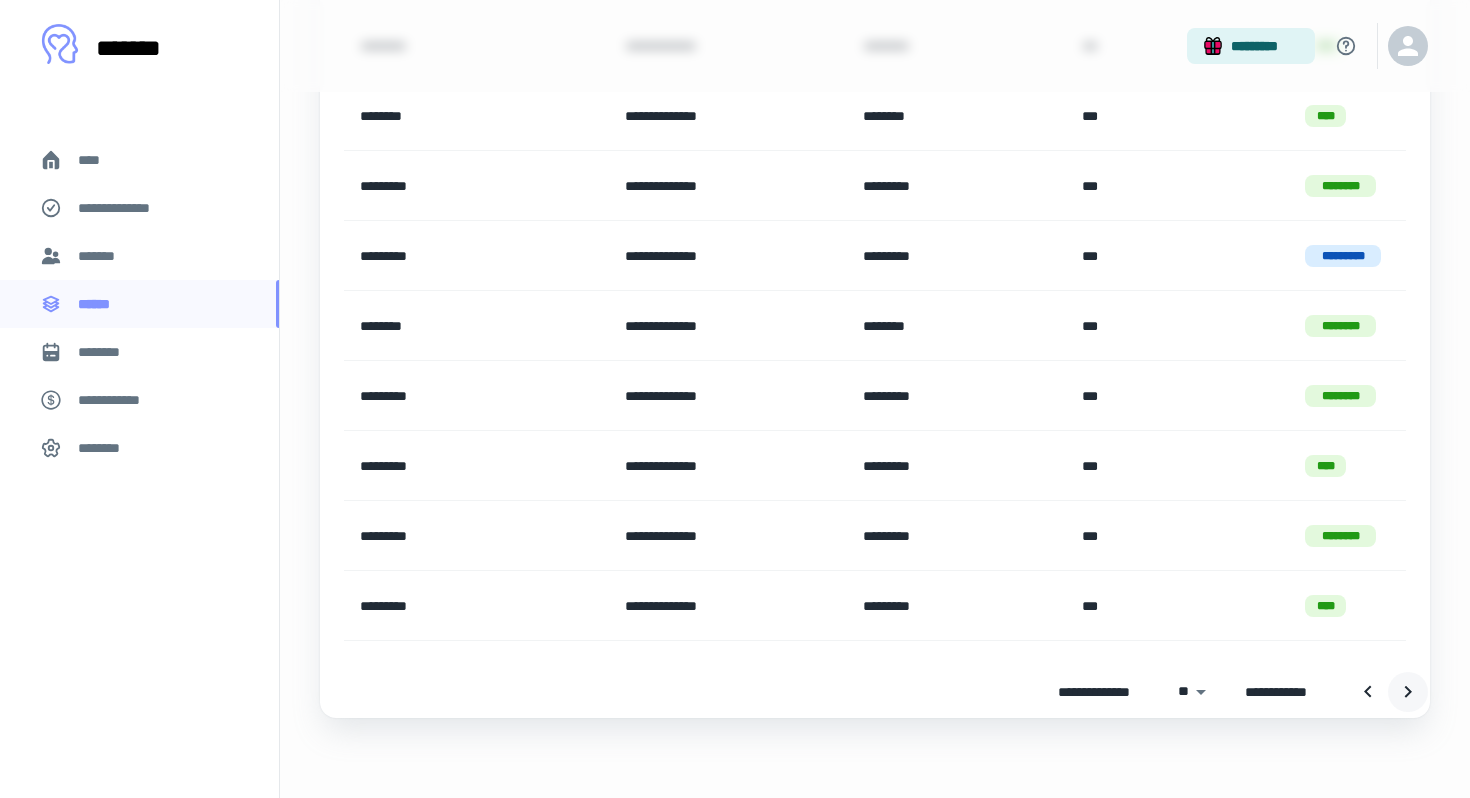 click 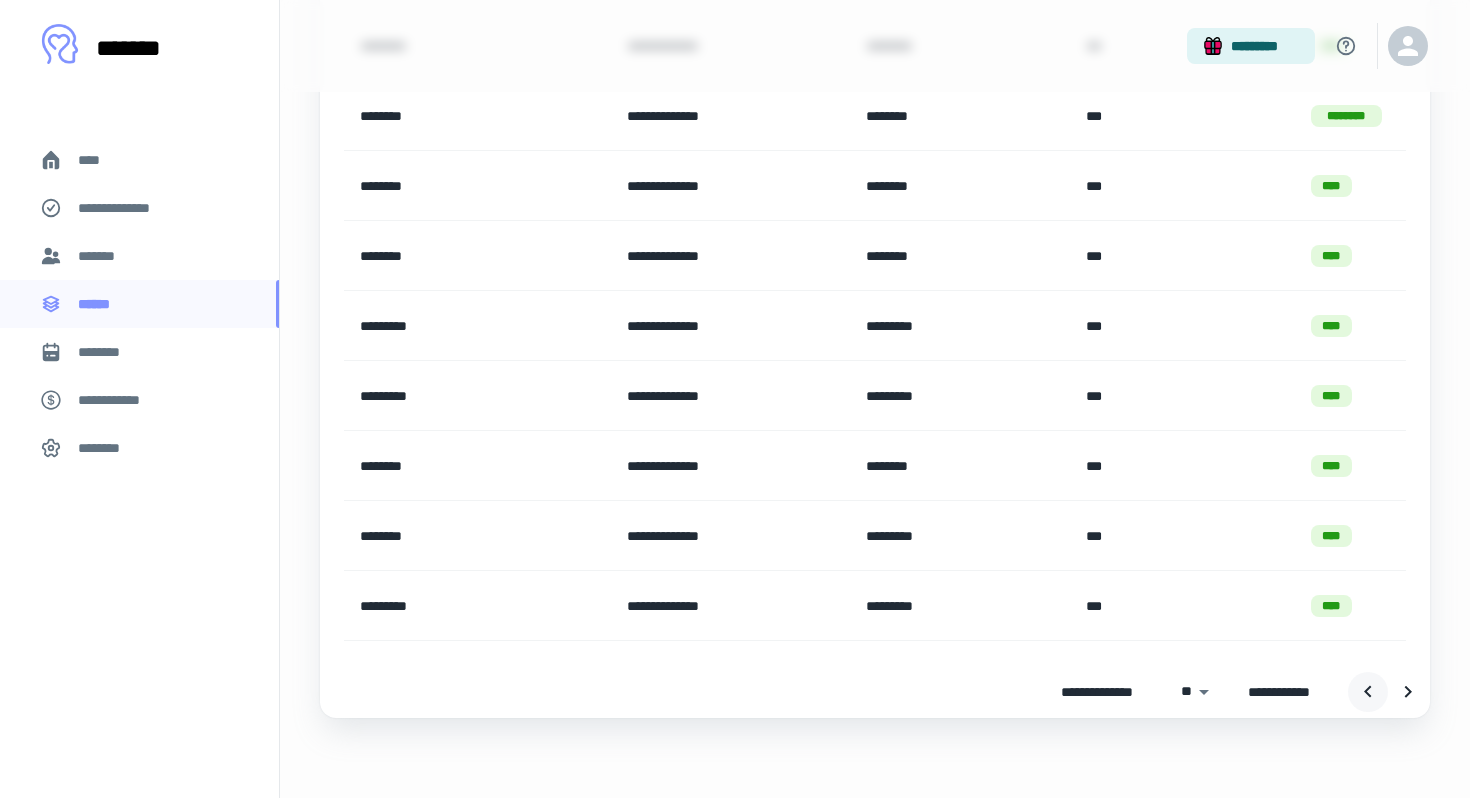 click 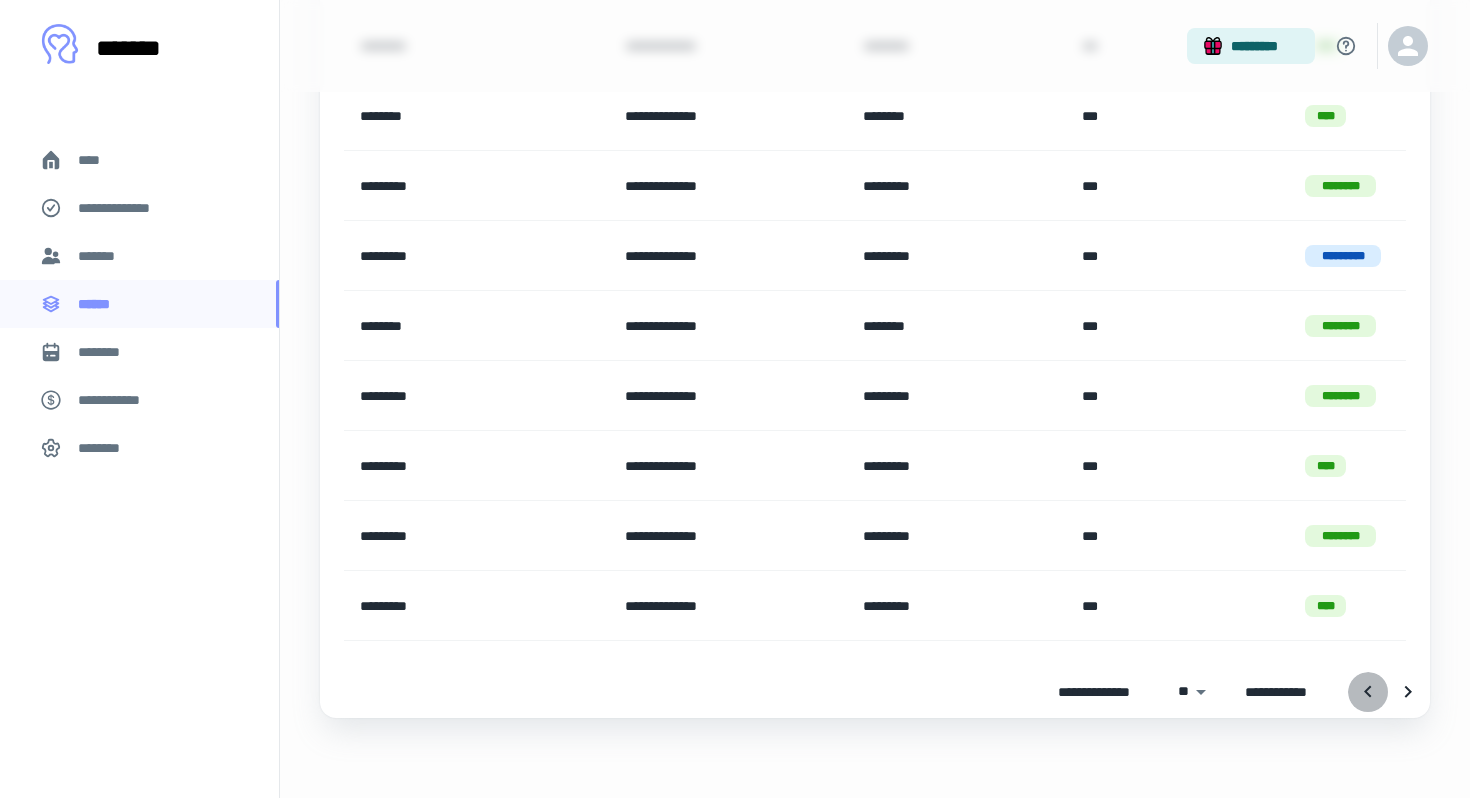 click 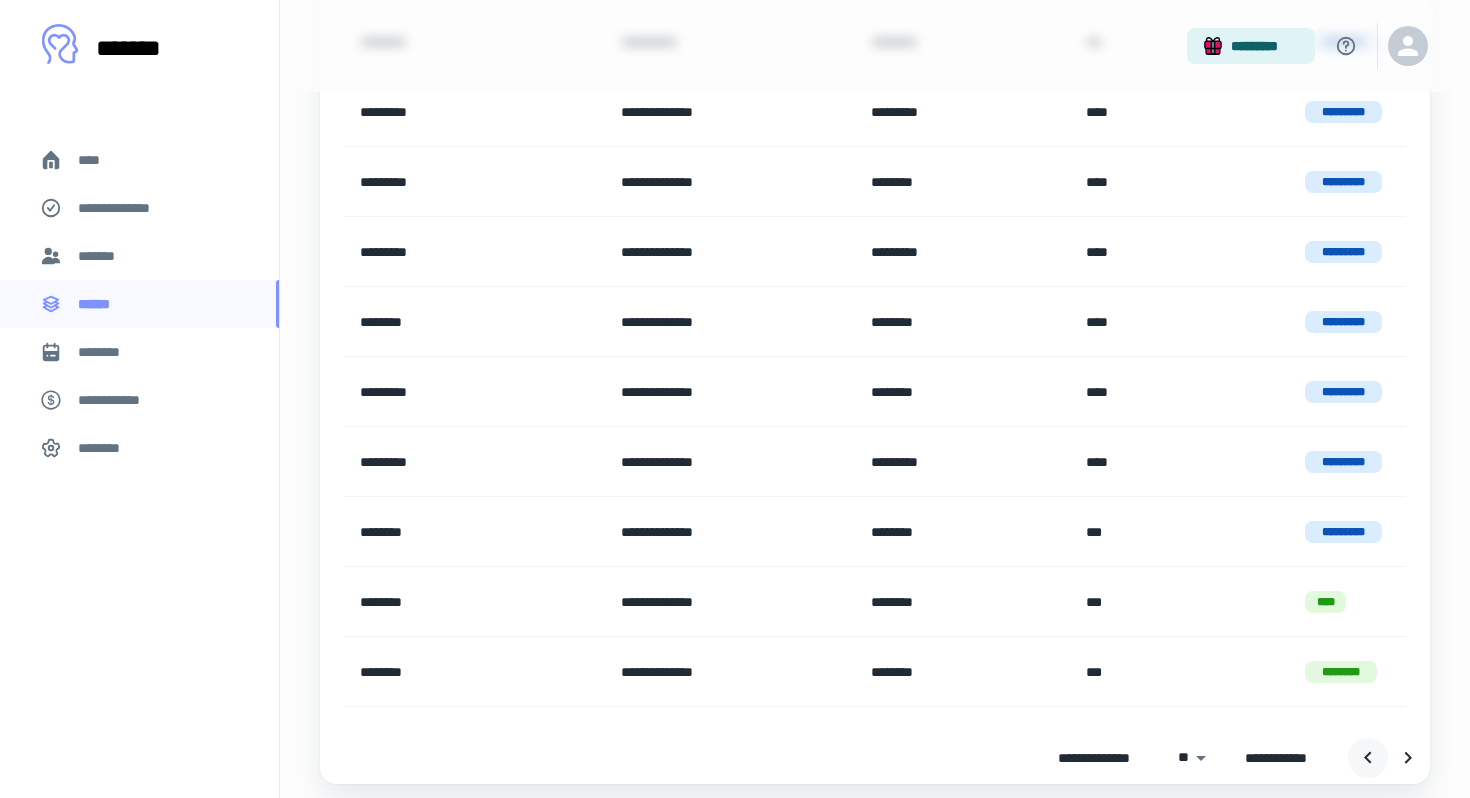 scroll, scrollTop: 367, scrollLeft: 0, axis: vertical 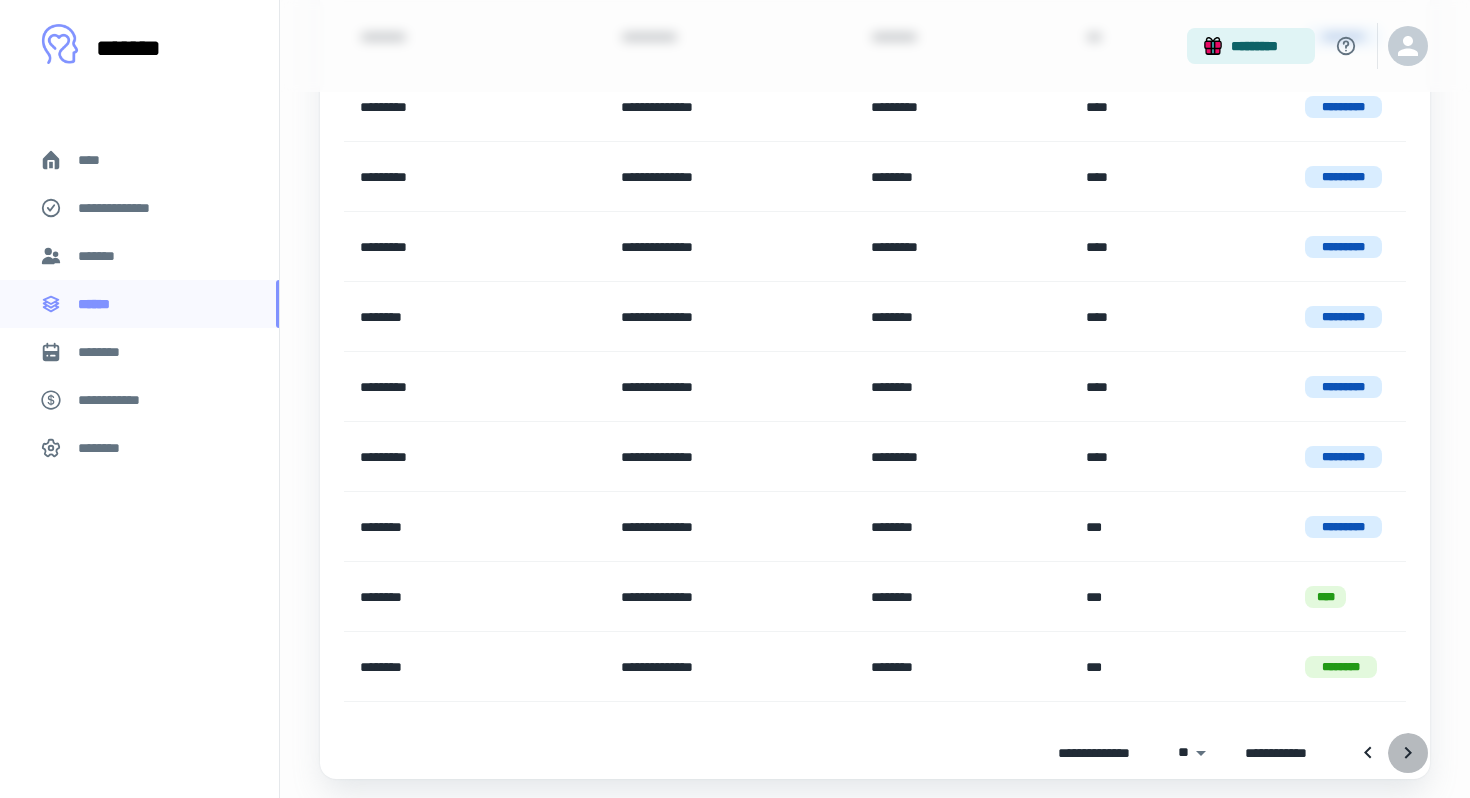 click 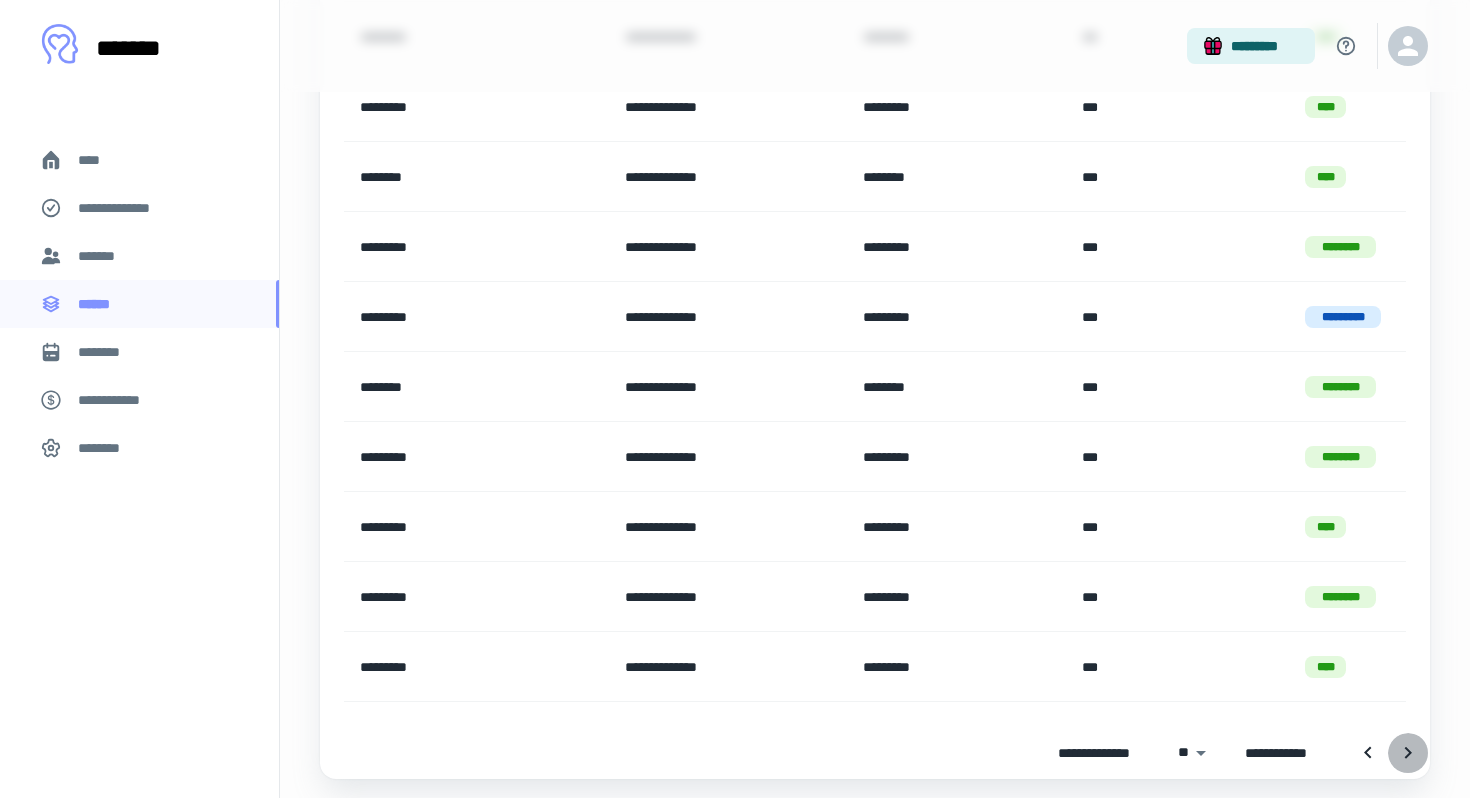 click 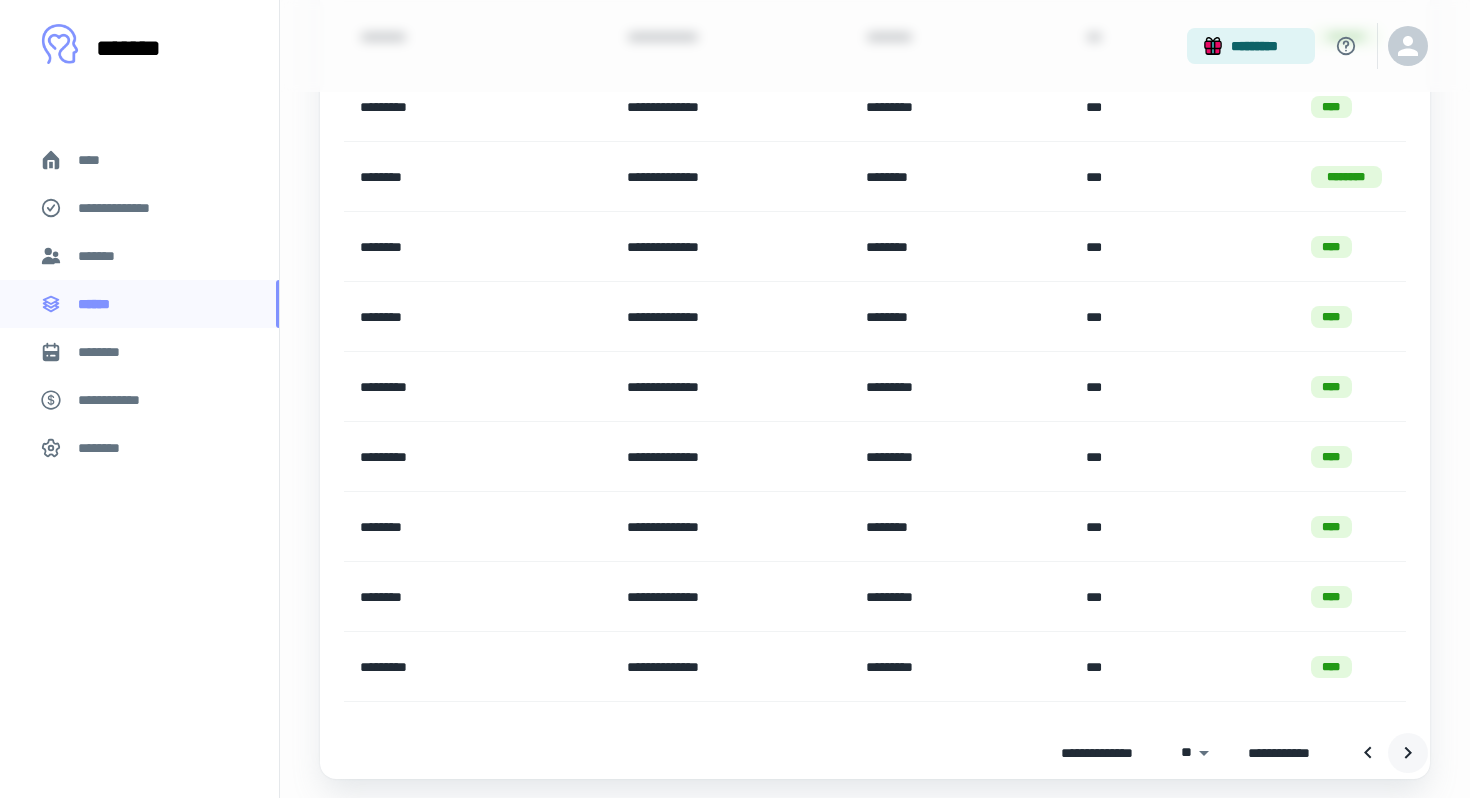 click 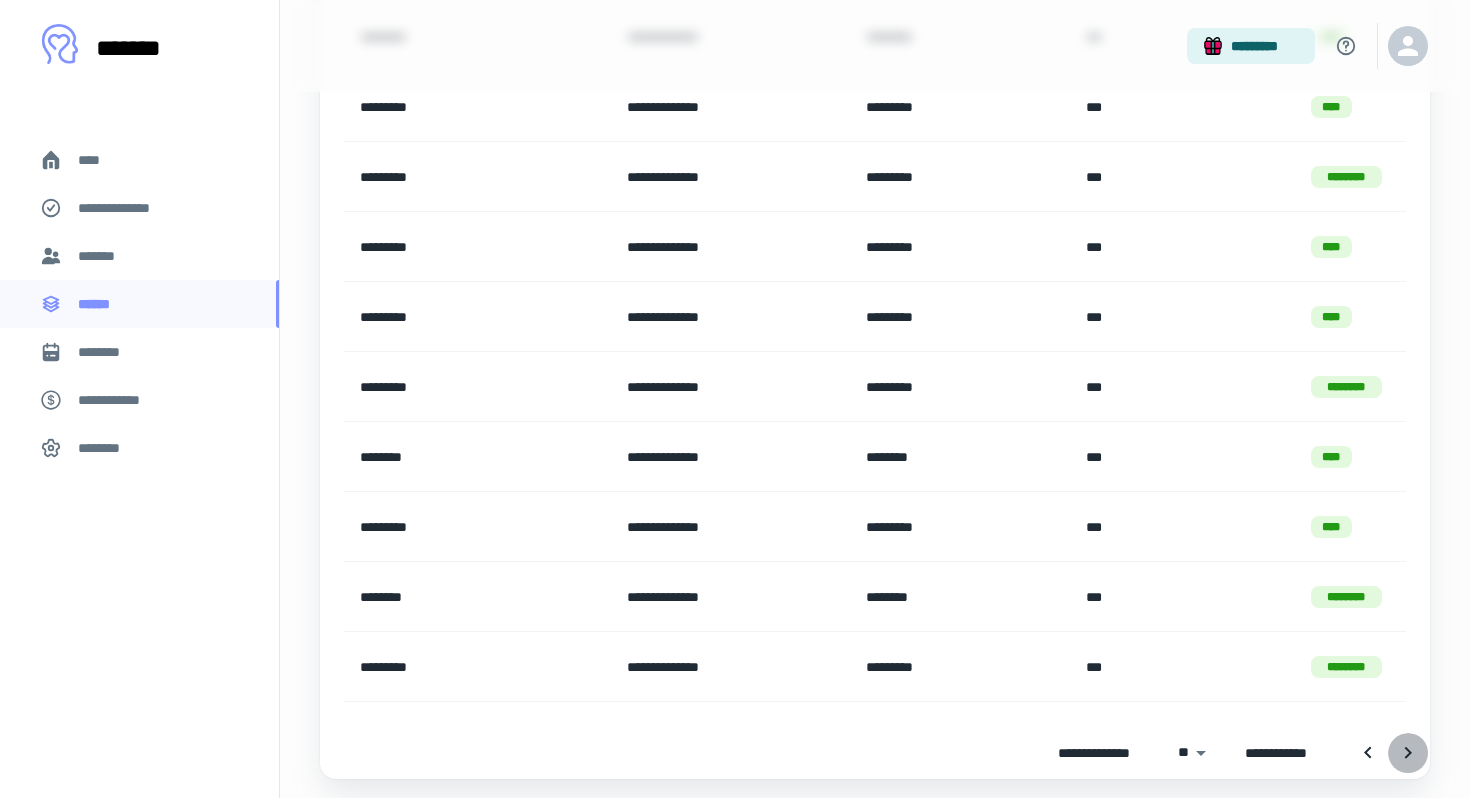 click 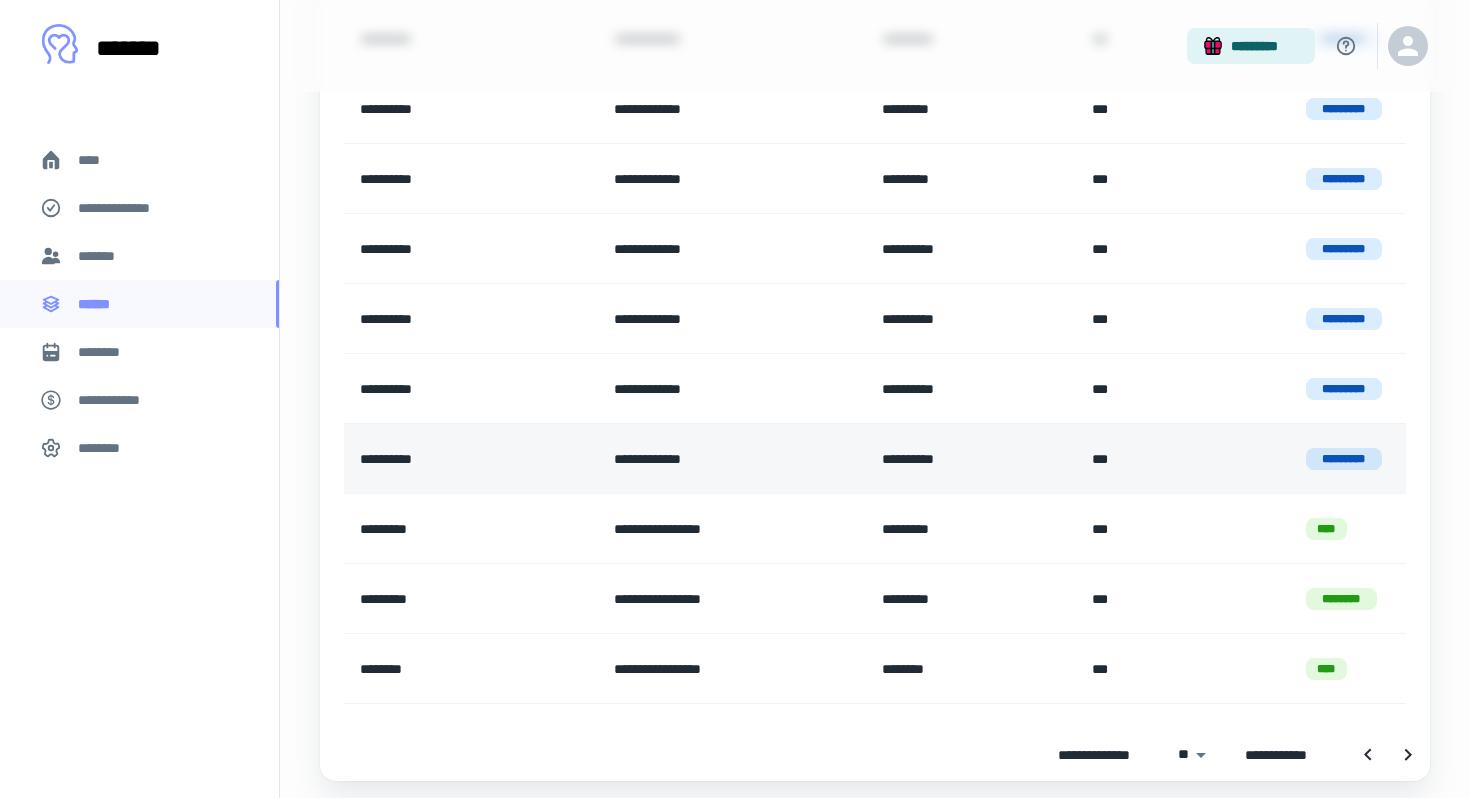 scroll, scrollTop: 428, scrollLeft: 0, axis: vertical 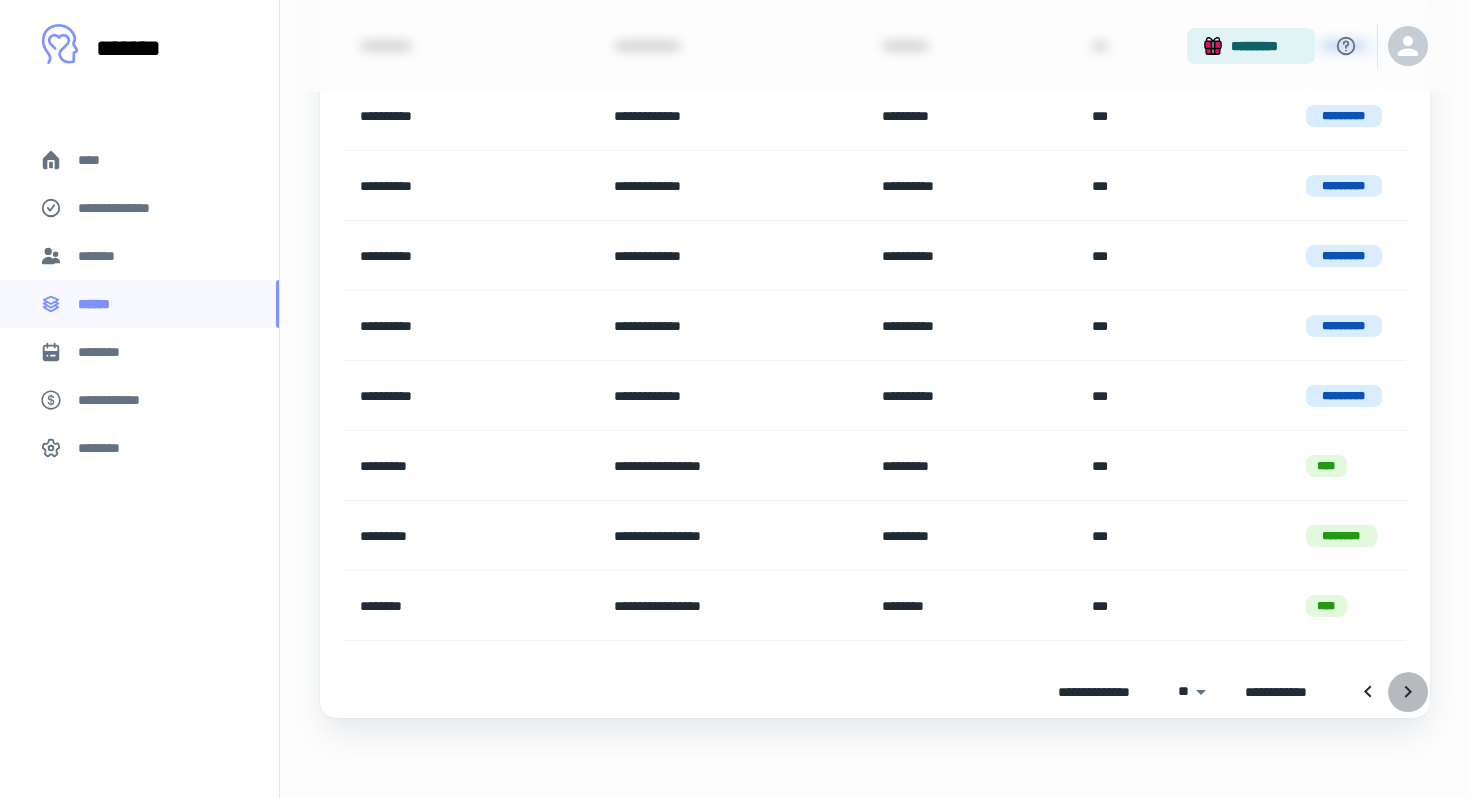 click 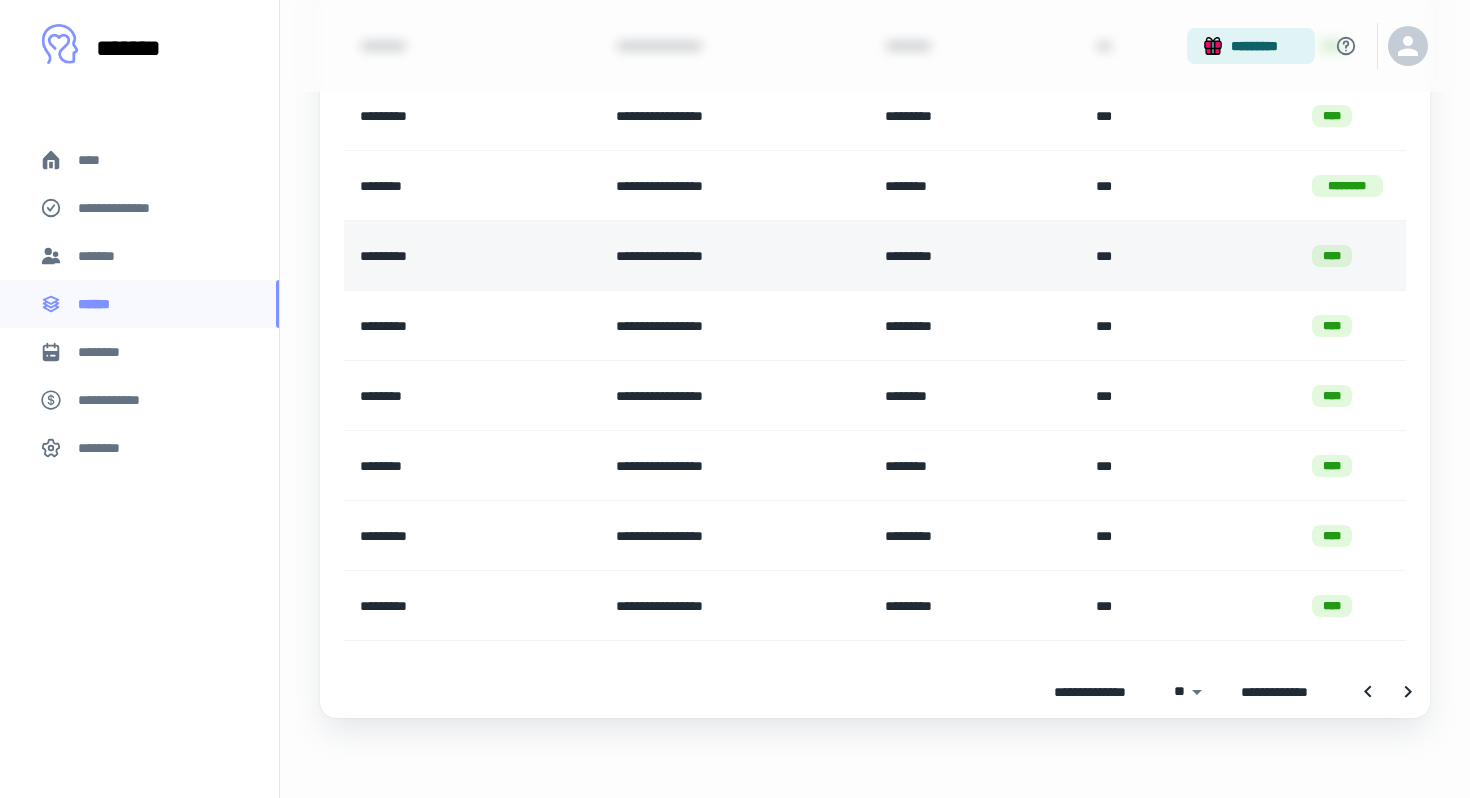 click on "****" at bounding box center [1332, 256] 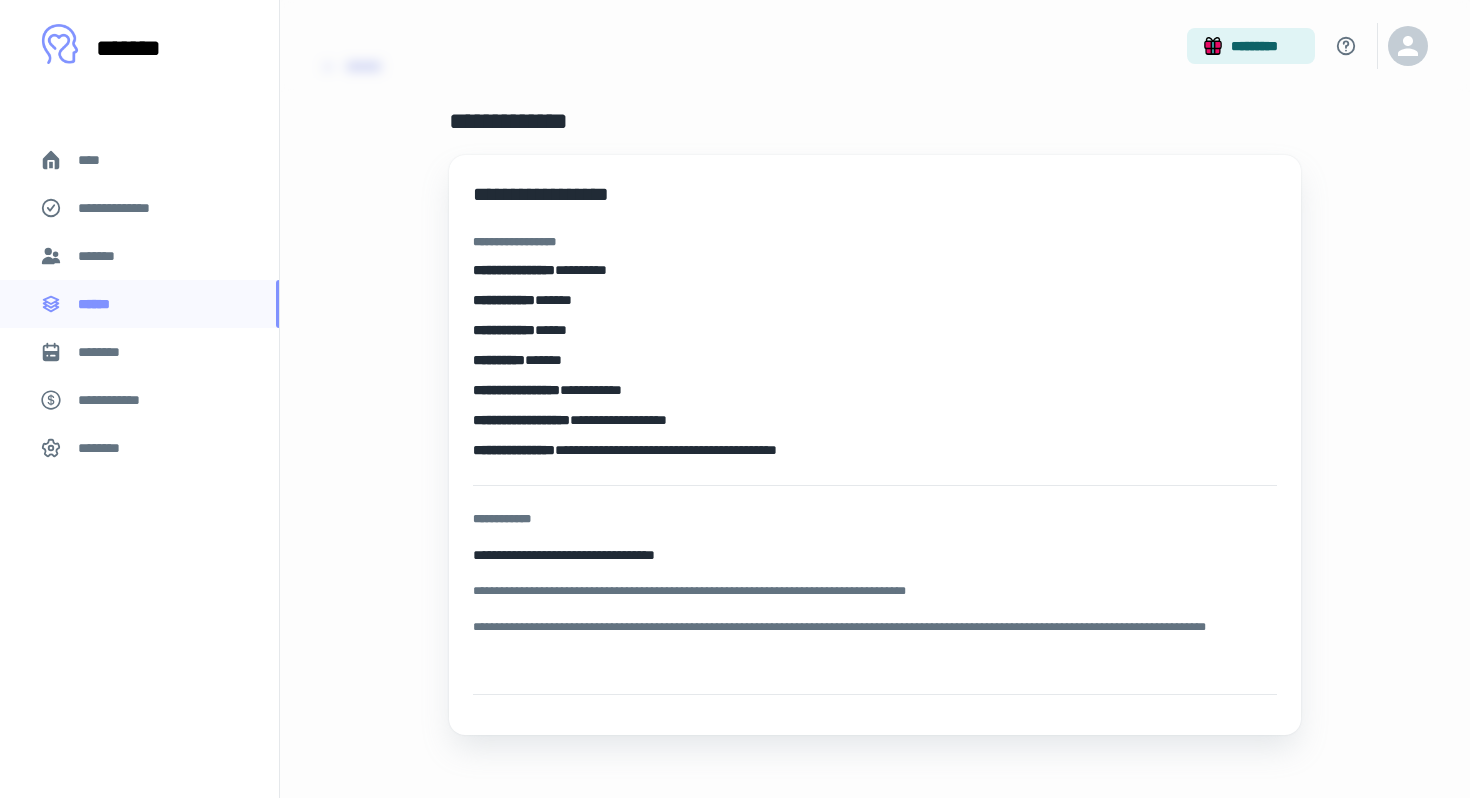scroll, scrollTop: 78, scrollLeft: 0, axis: vertical 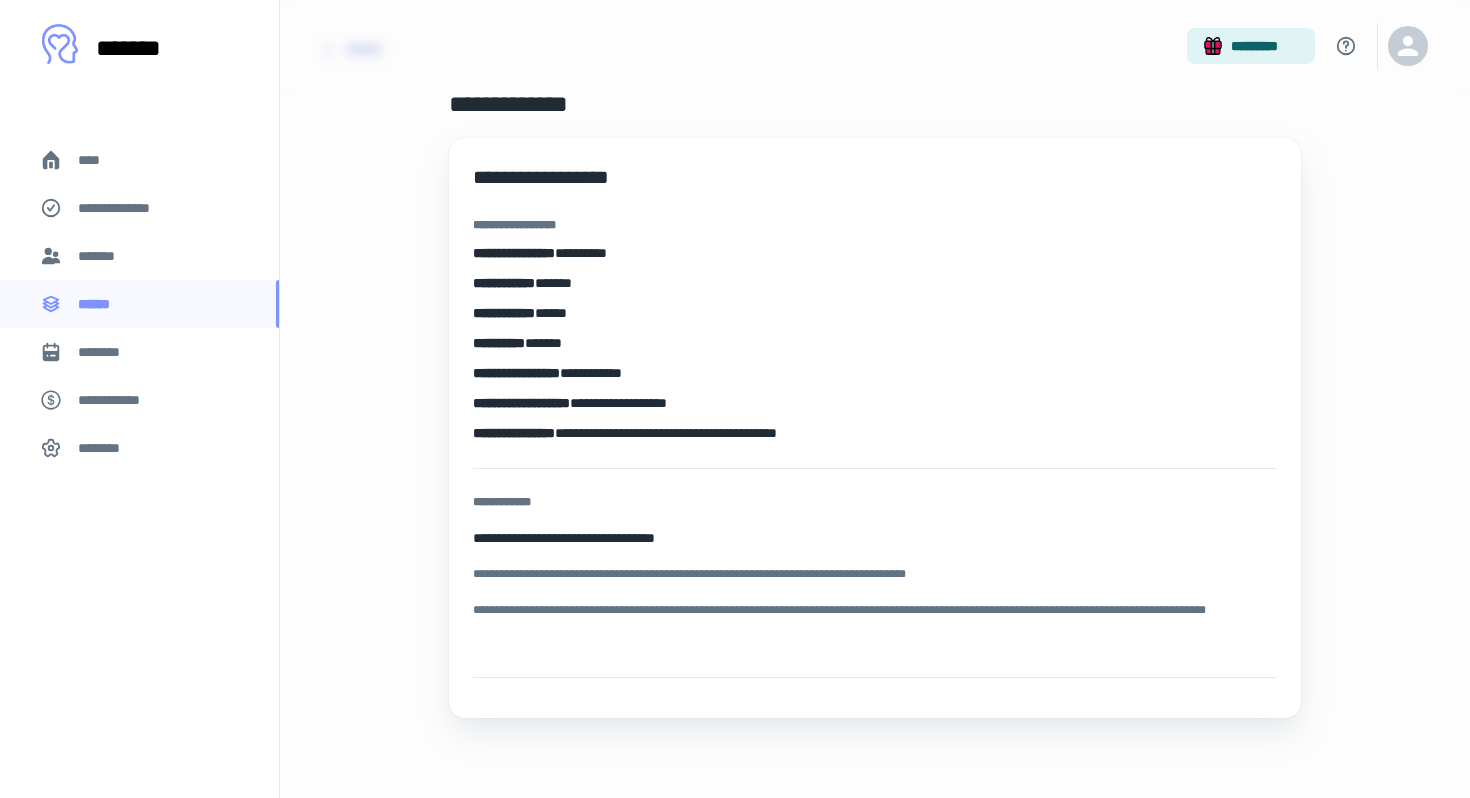 click on "**********" at bounding box center (558, 177) 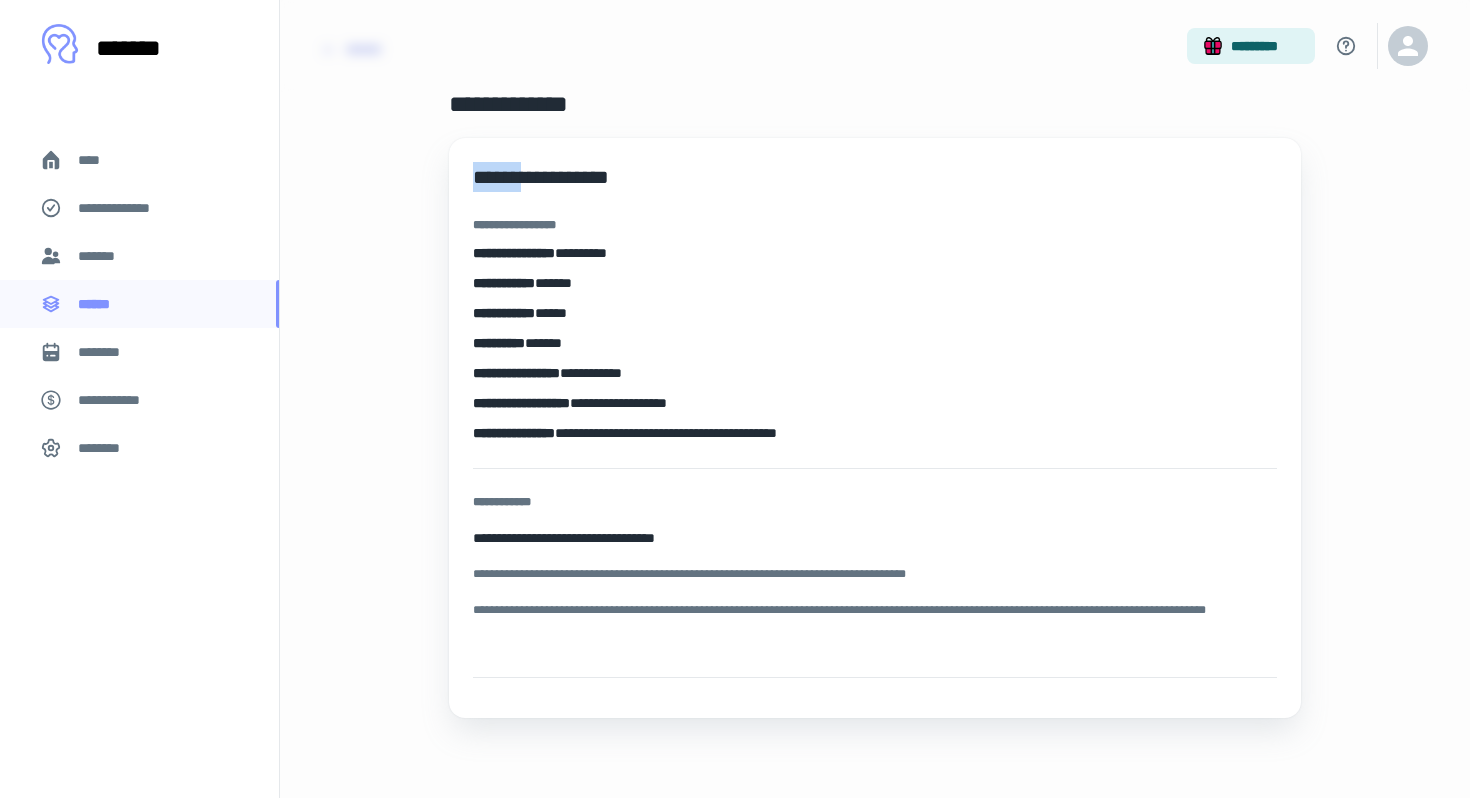 click on "**********" at bounding box center (558, 177) 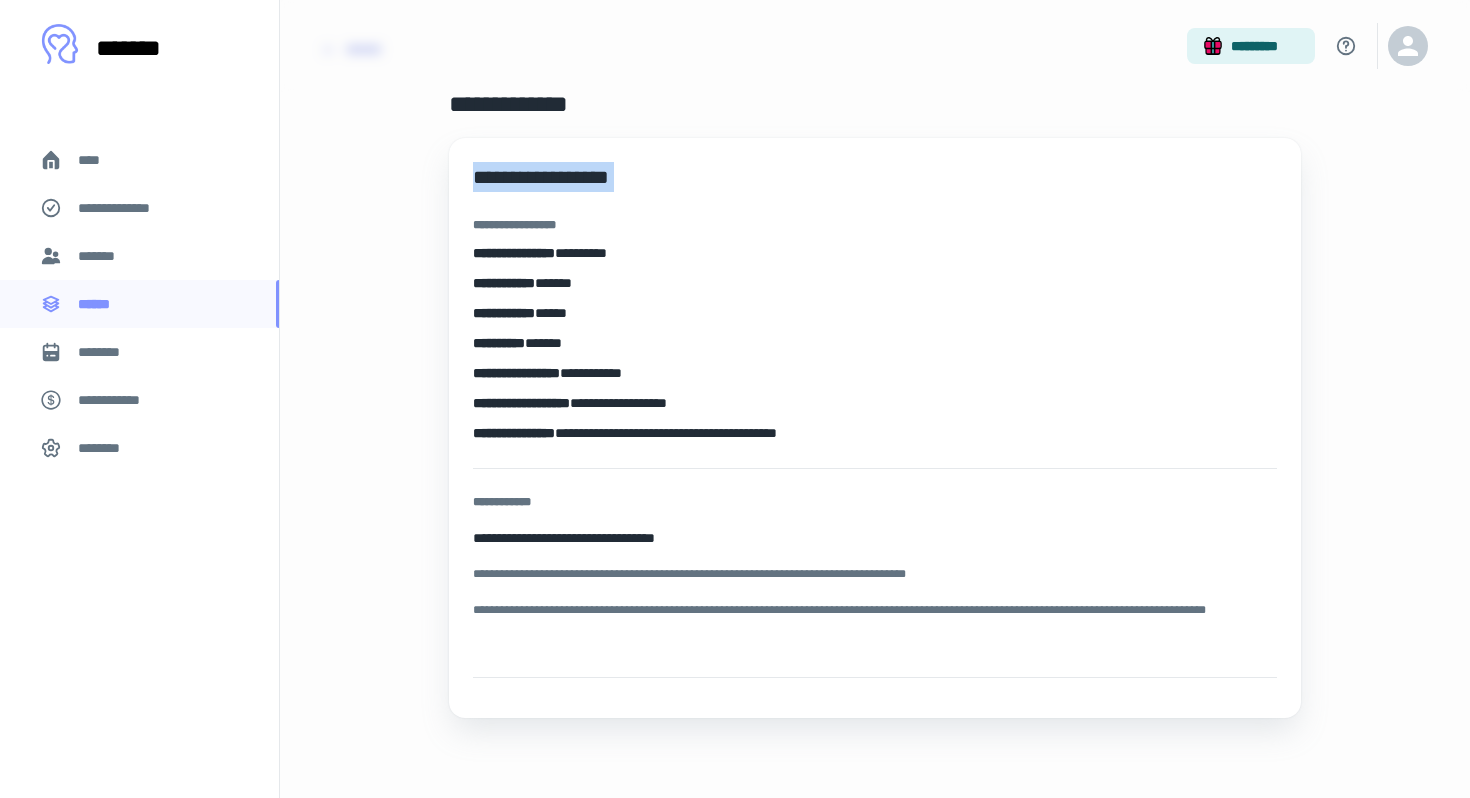 click on "**********" at bounding box center (558, 177) 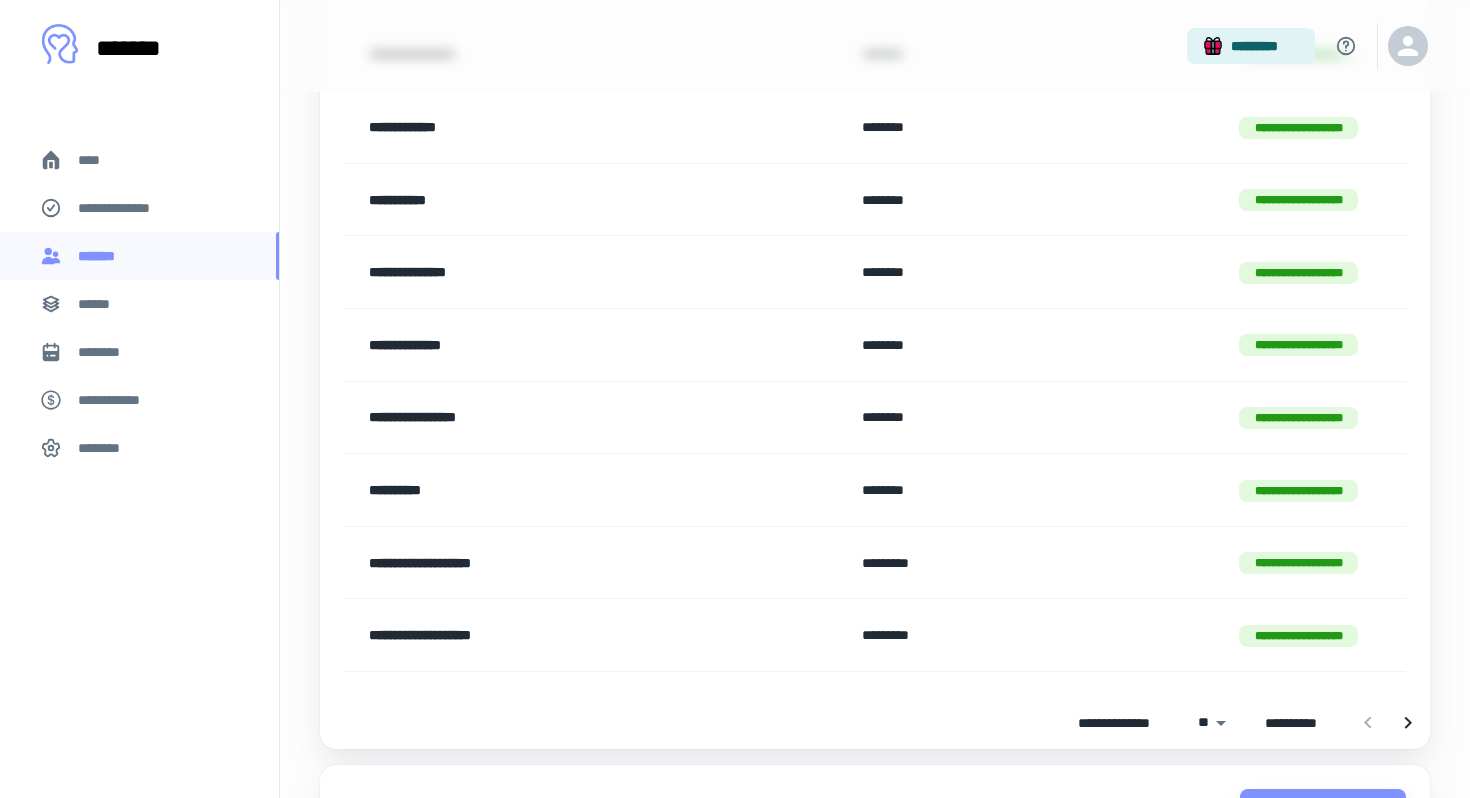 scroll, scrollTop: 0, scrollLeft: 0, axis: both 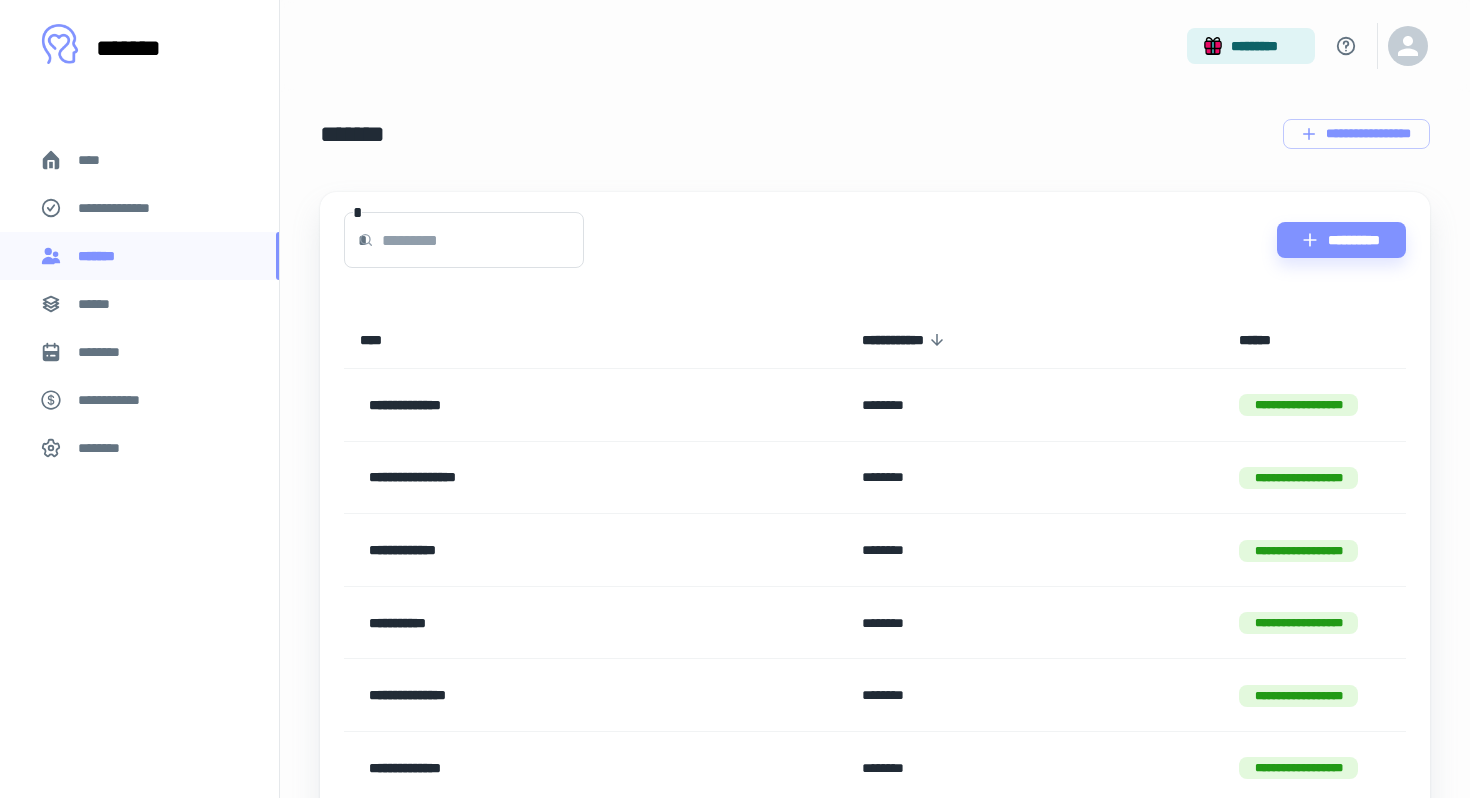 click at bounding box center (483, 240) 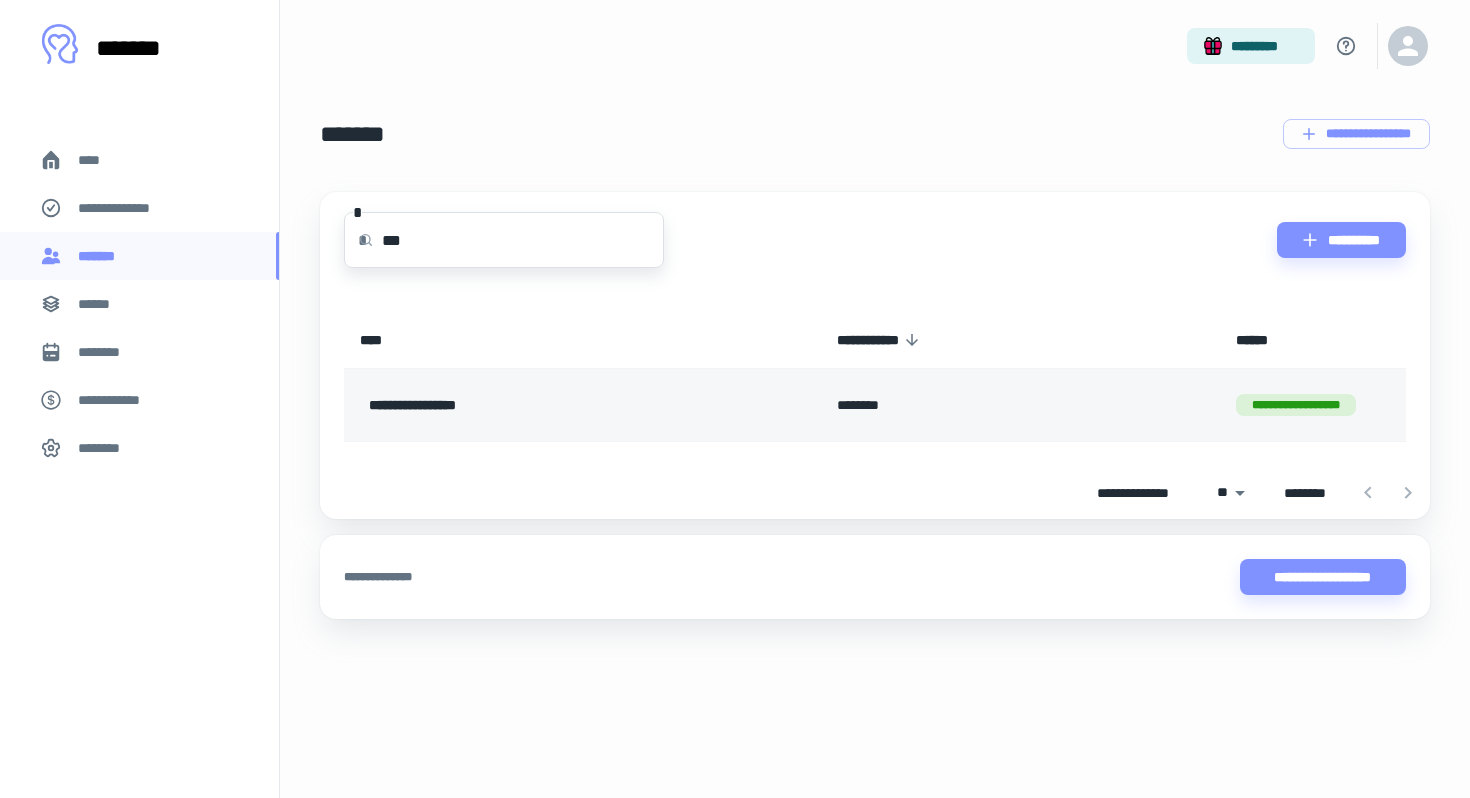 type on "***" 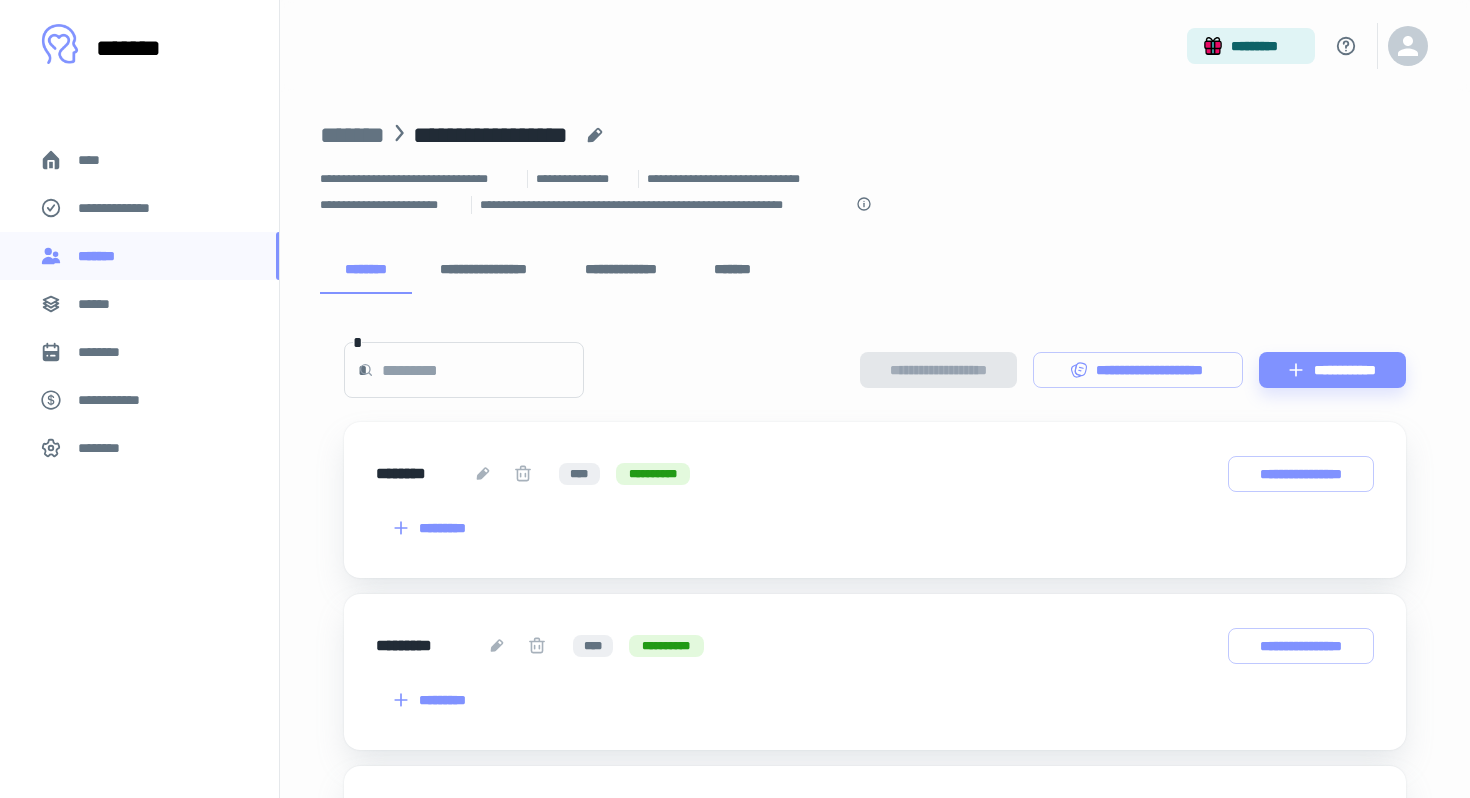 click on "**********" at bounding box center [747, 179] 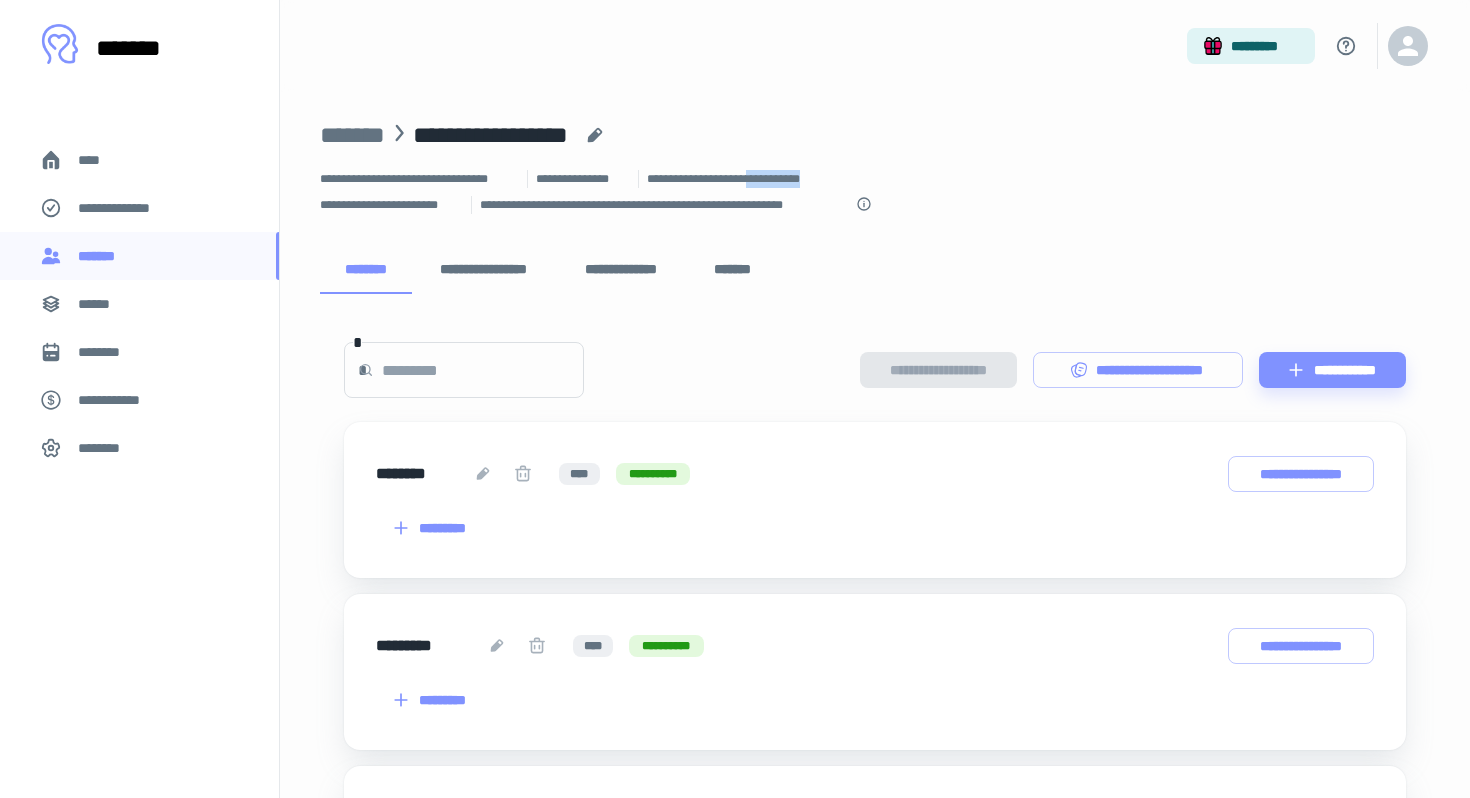 click on "**********" at bounding box center [747, 179] 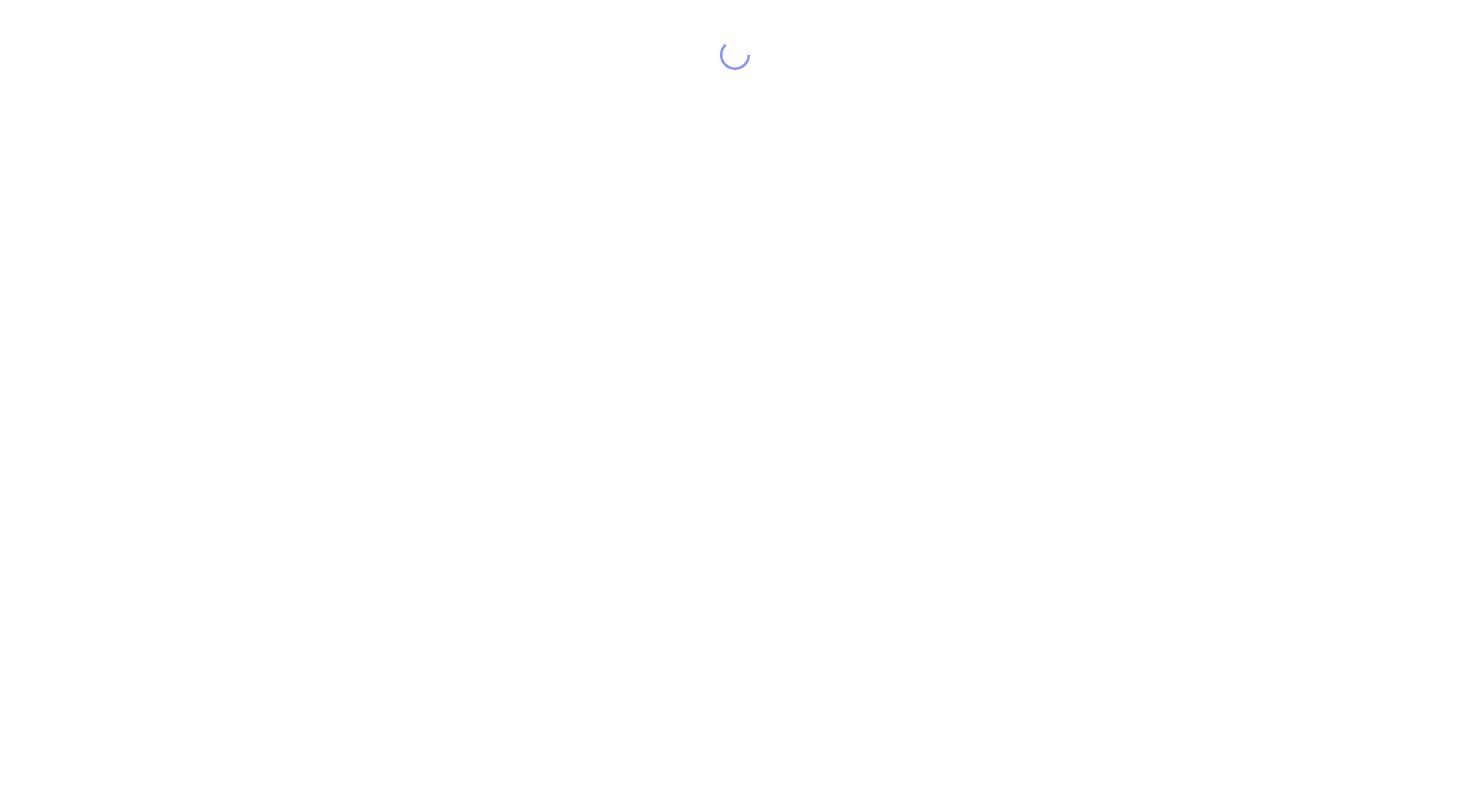scroll, scrollTop: 0, scrollLeft: 0, axis: both 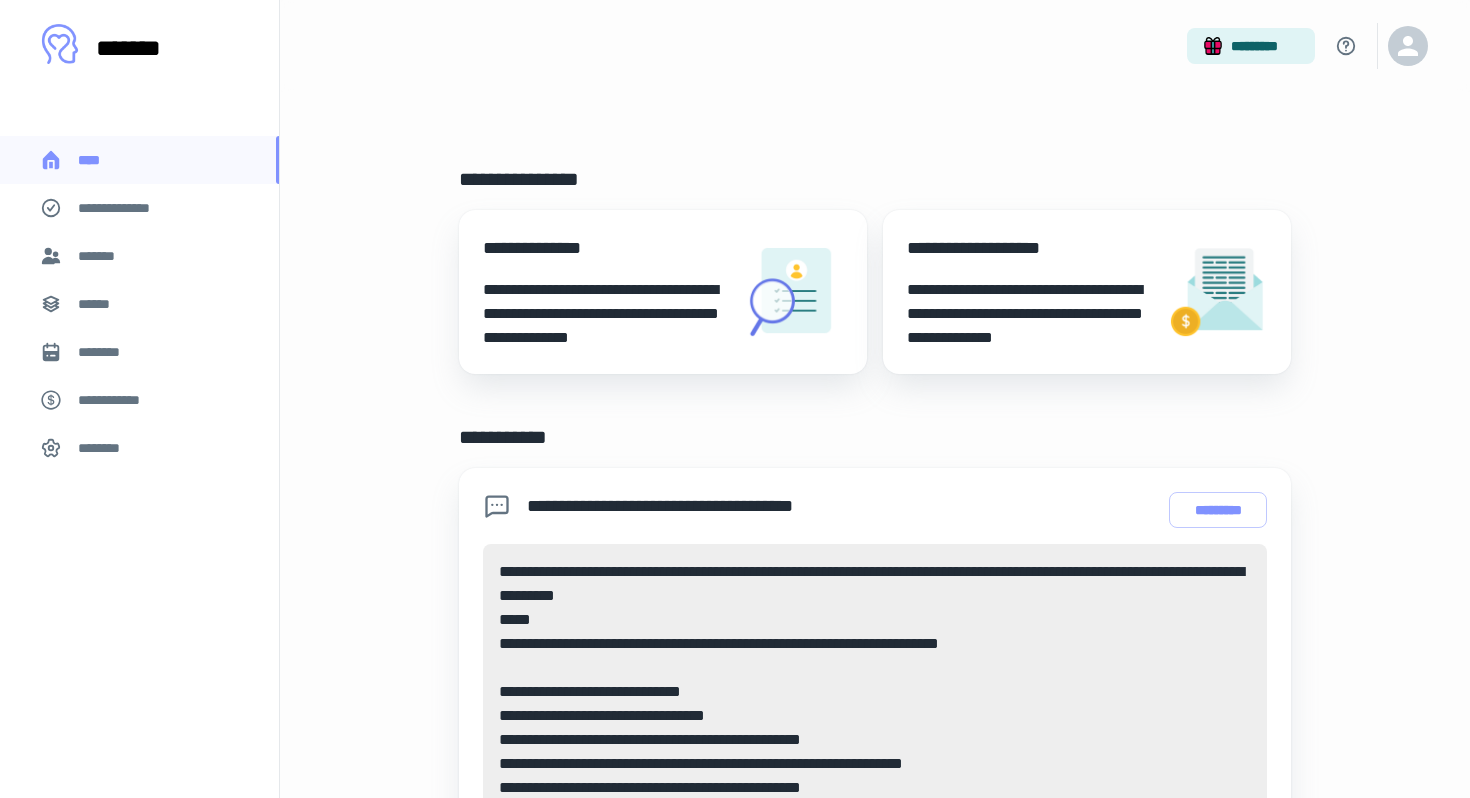 click on "**********" at bounding box center (139, 208) 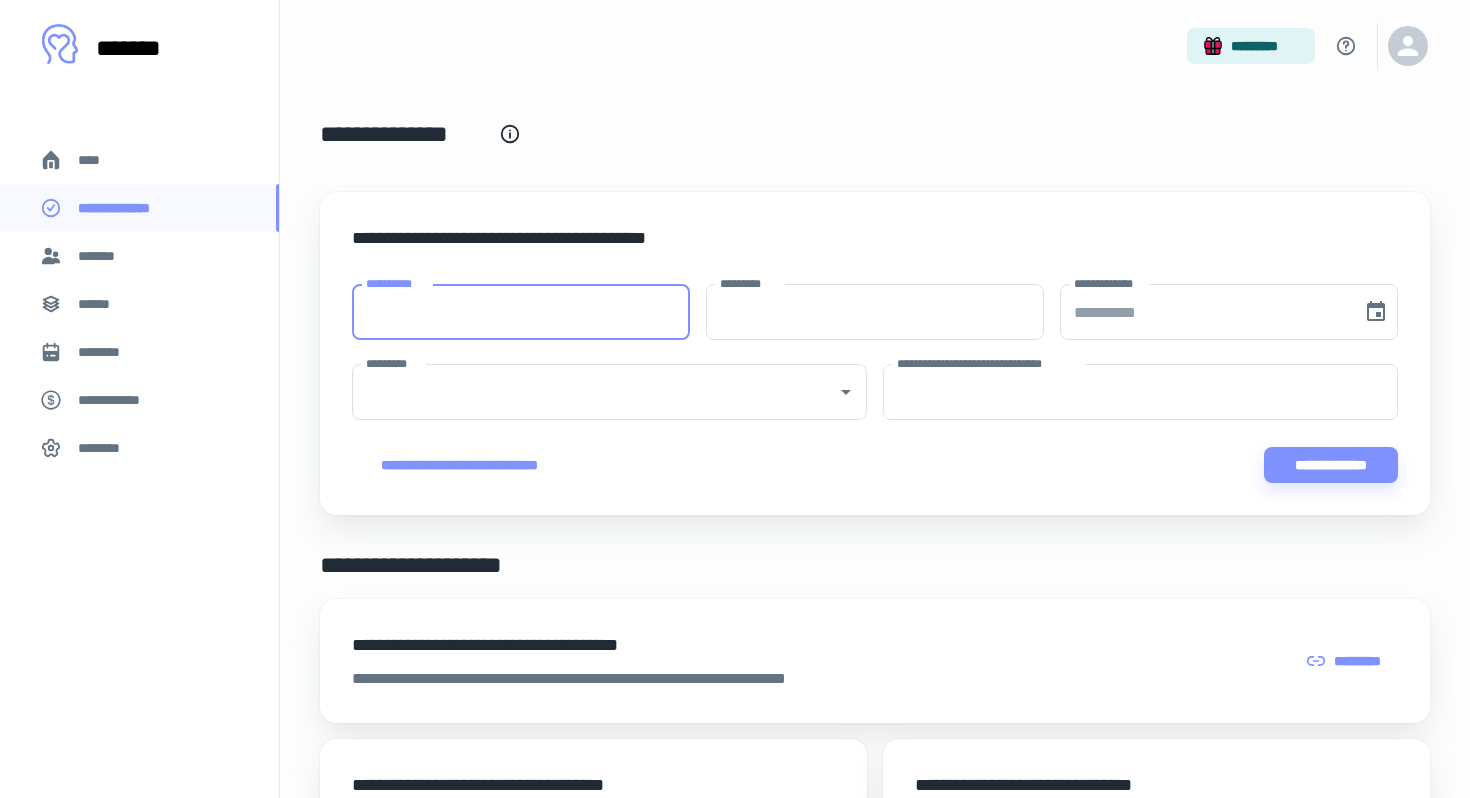 click on "**********" at bounding box center (521, 312) 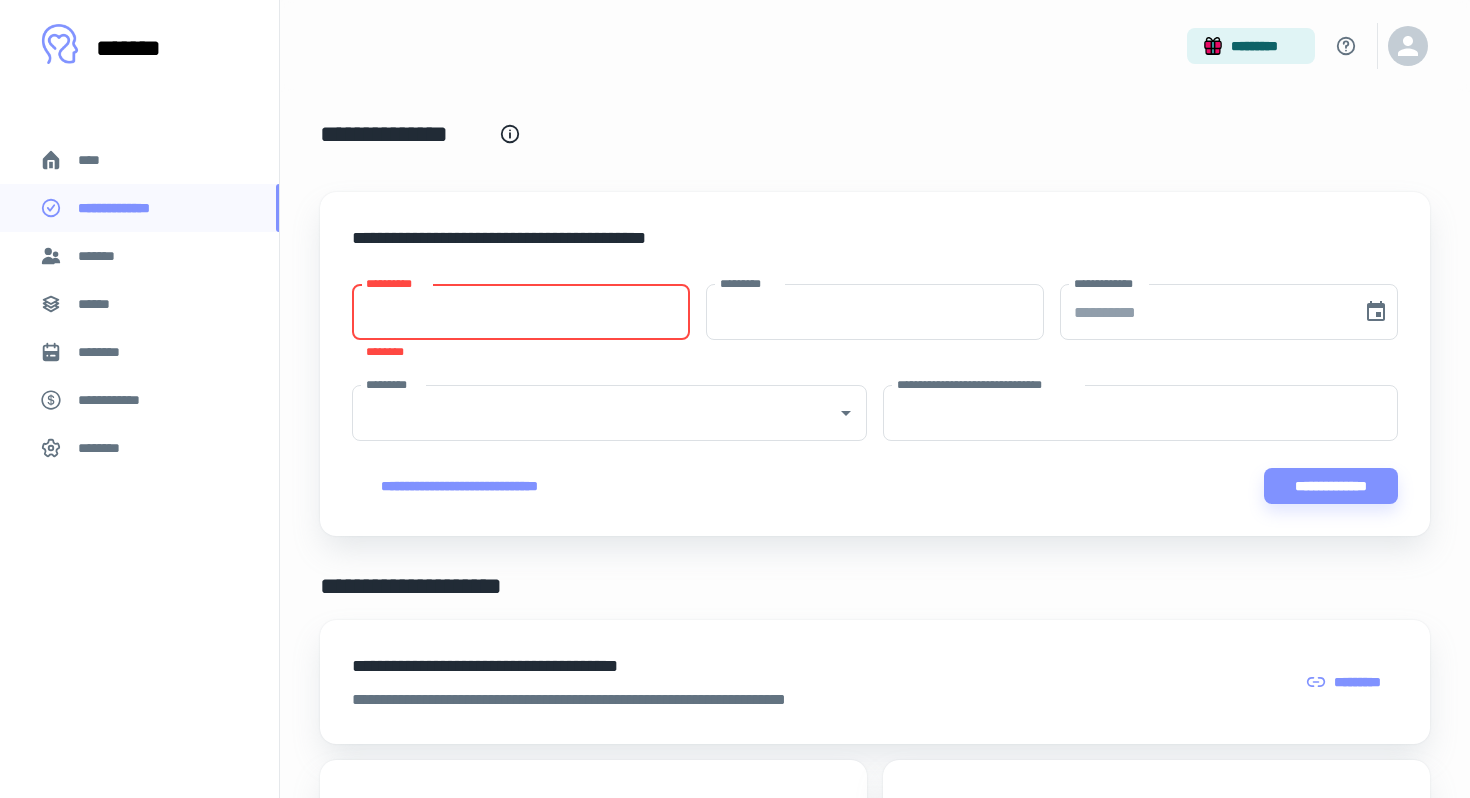 paste on "**********" 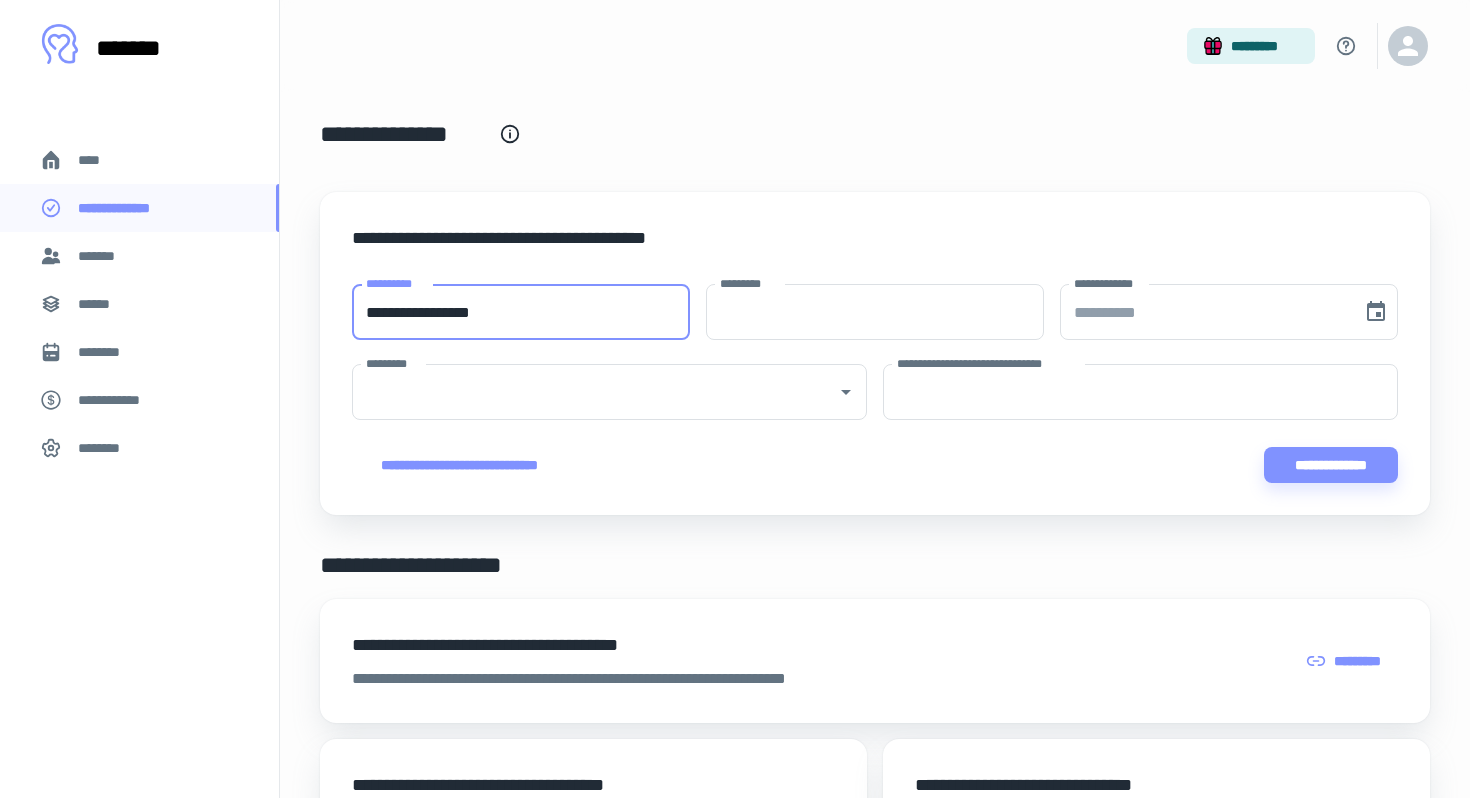 click on "**********" at bounding box center [521, 312] 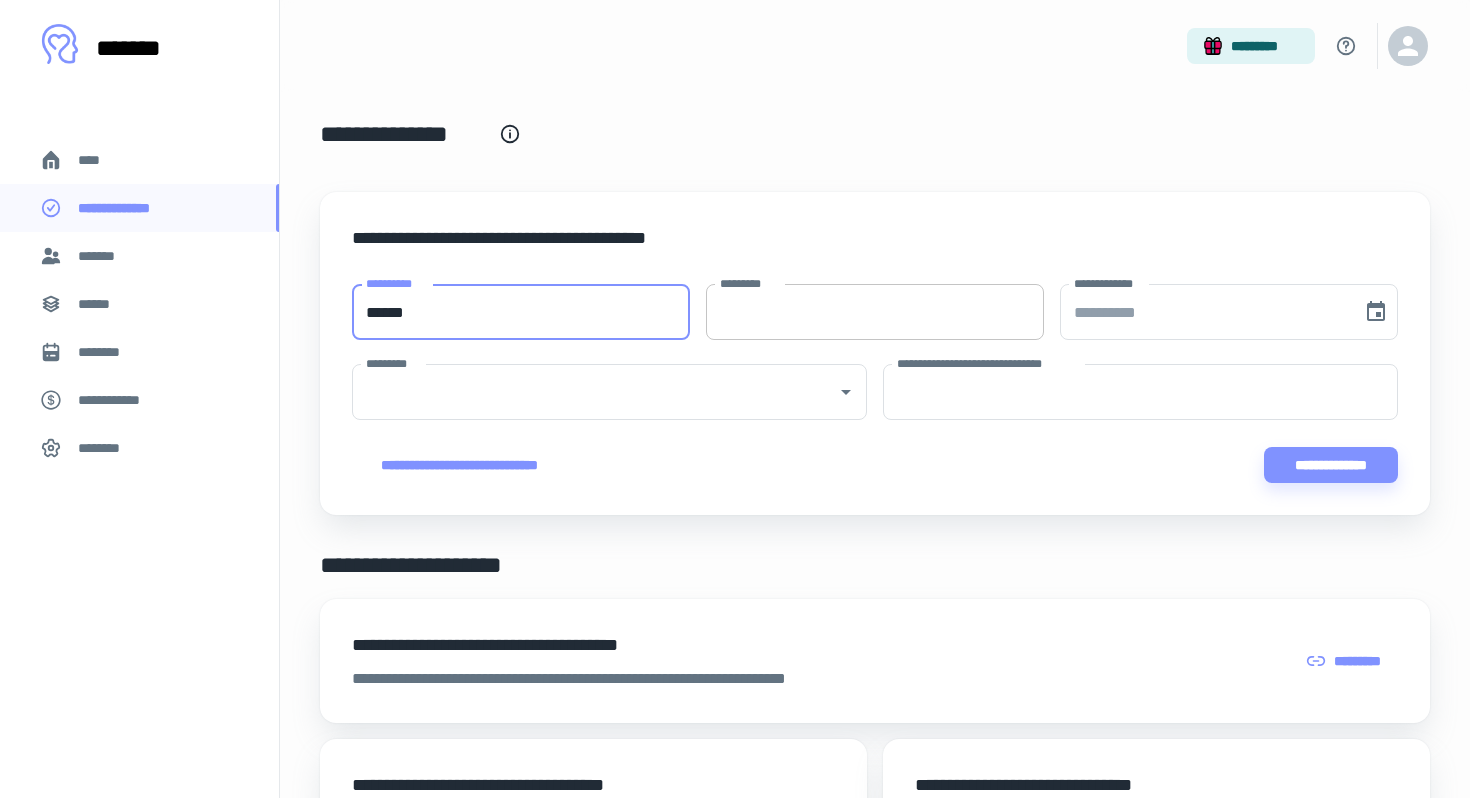 type on "******" 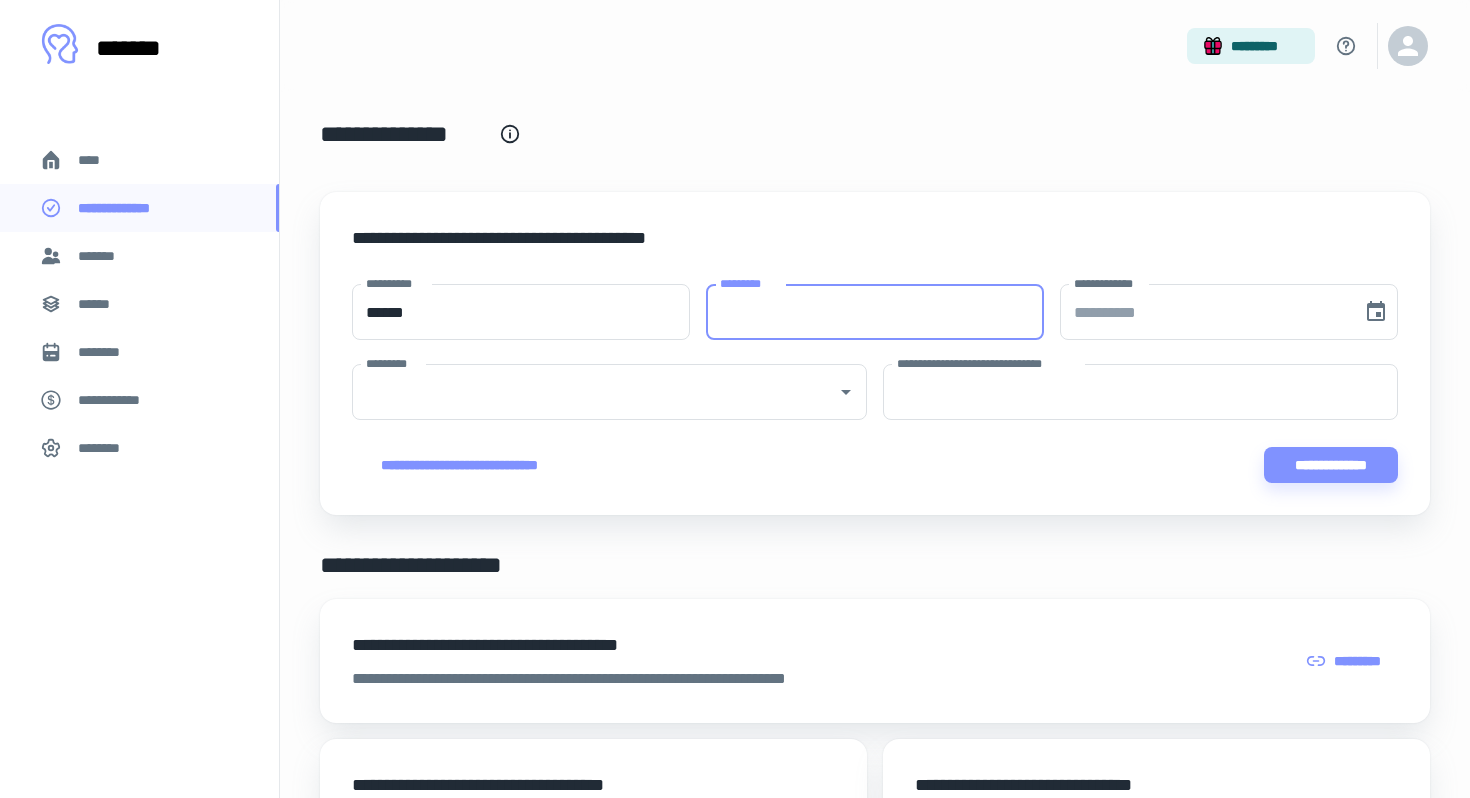click on "*********" at bounding box center [875, 312] 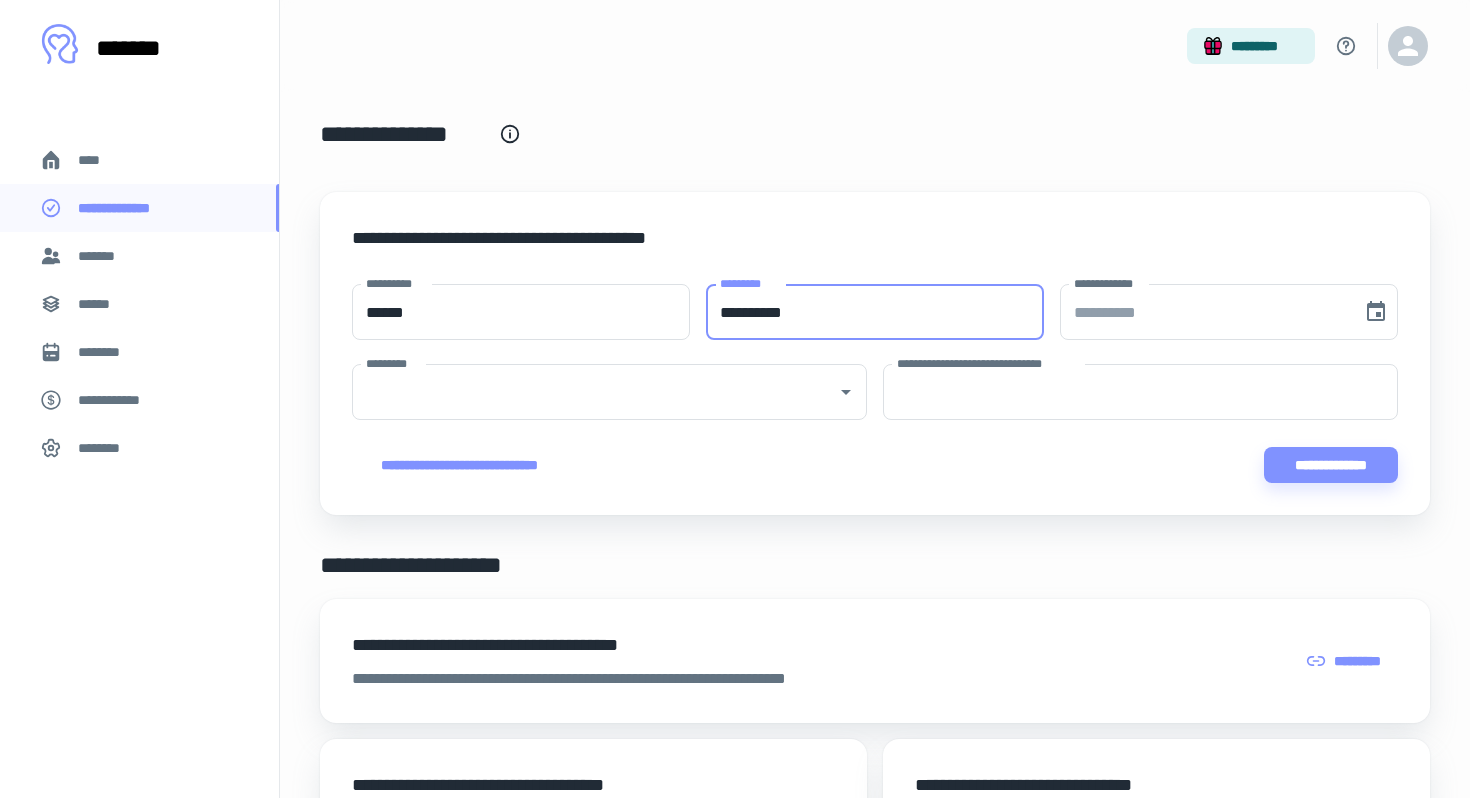 type on "**********" 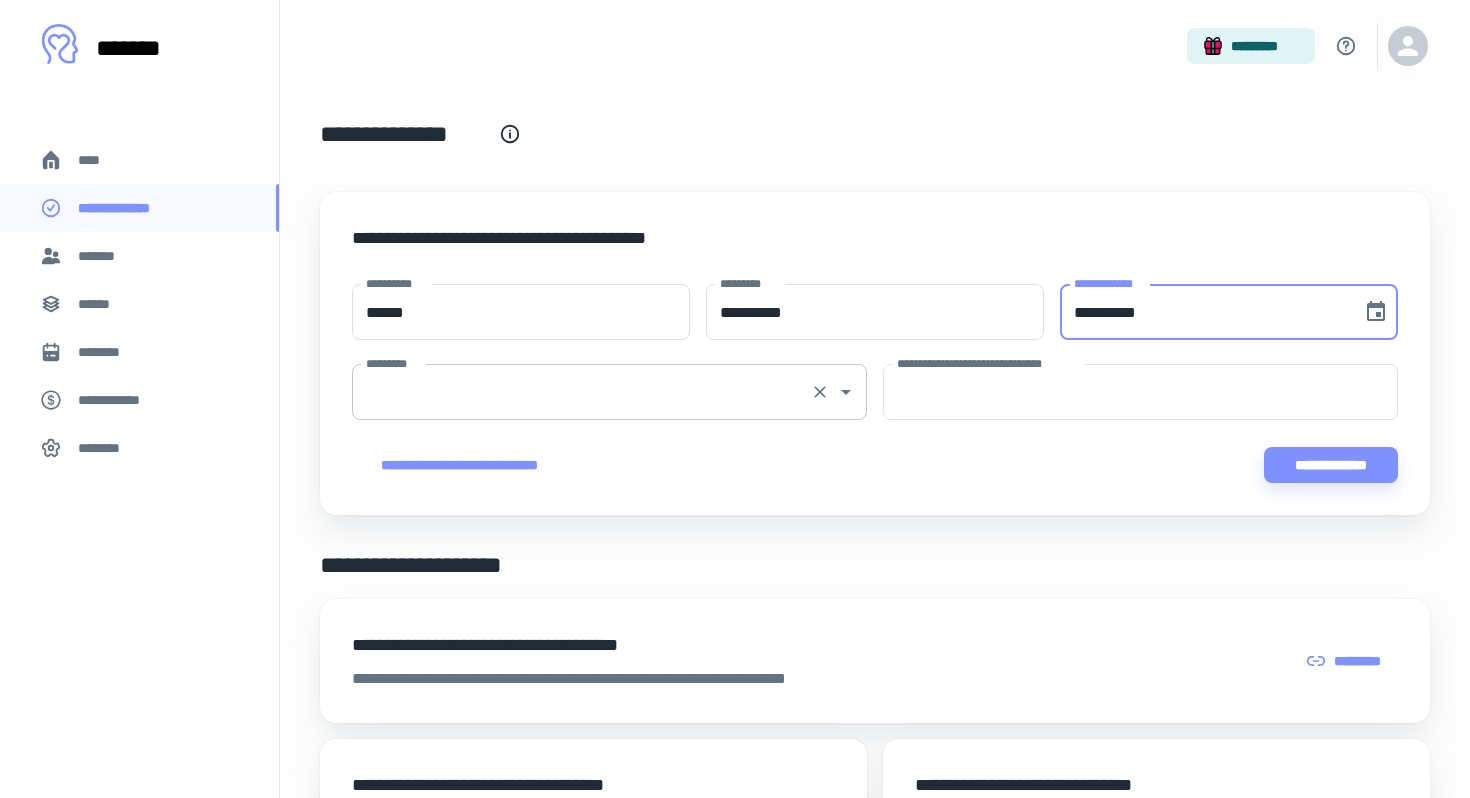 type on "**********" 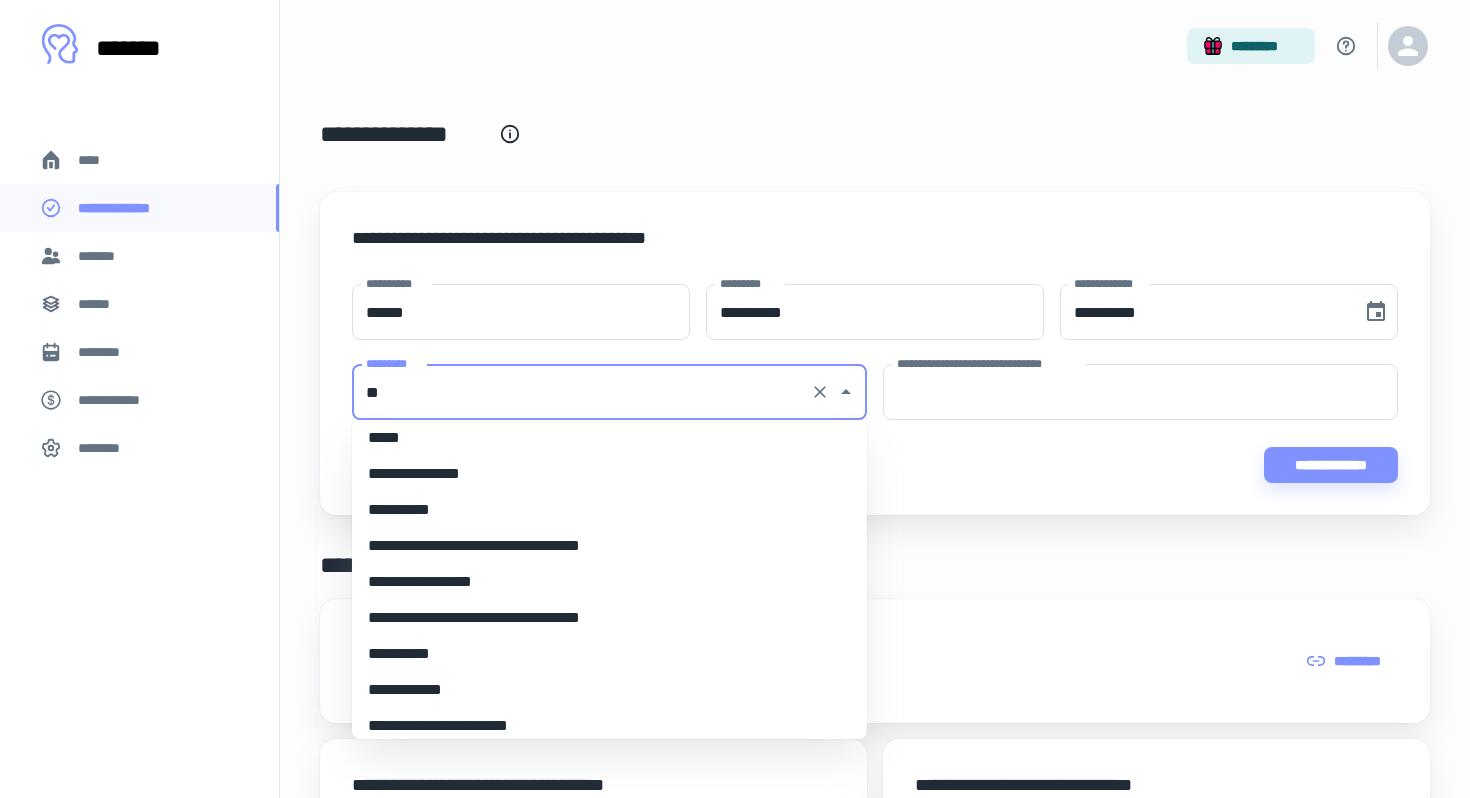 scroll, scrollTop: 0, scrollLeft: 0, axis: both 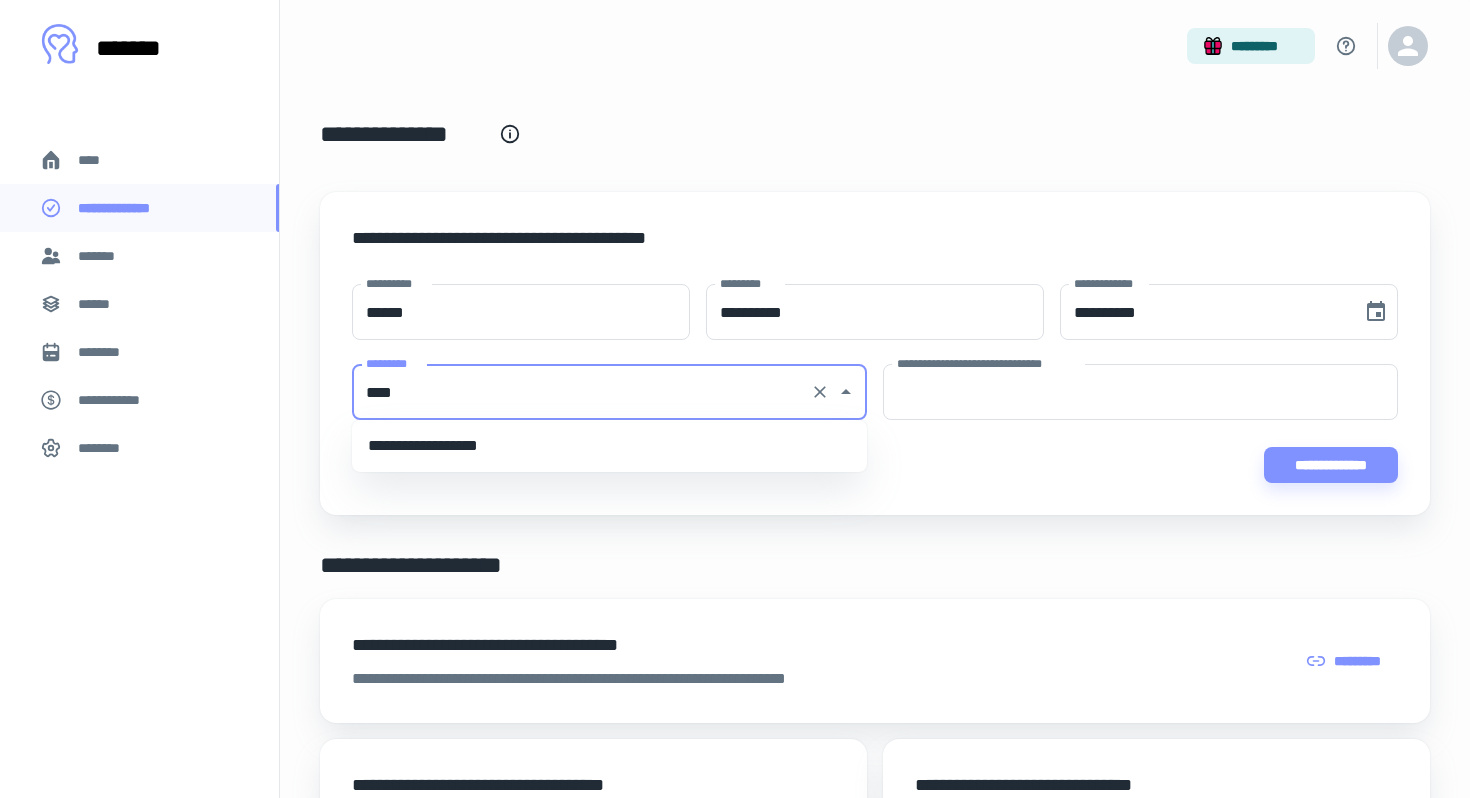 click on "**********" at bounding box center (609, 446) 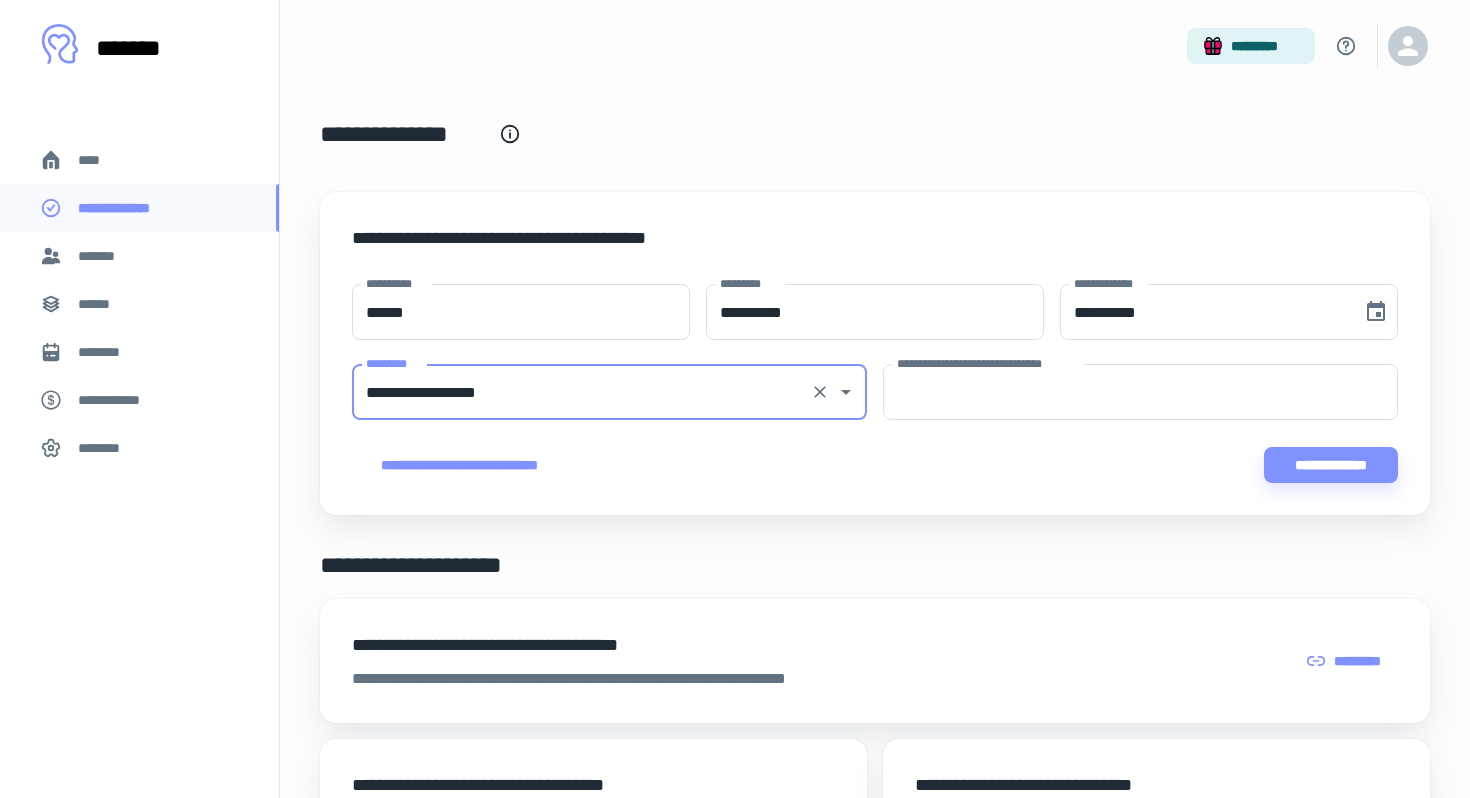 type on "**********" 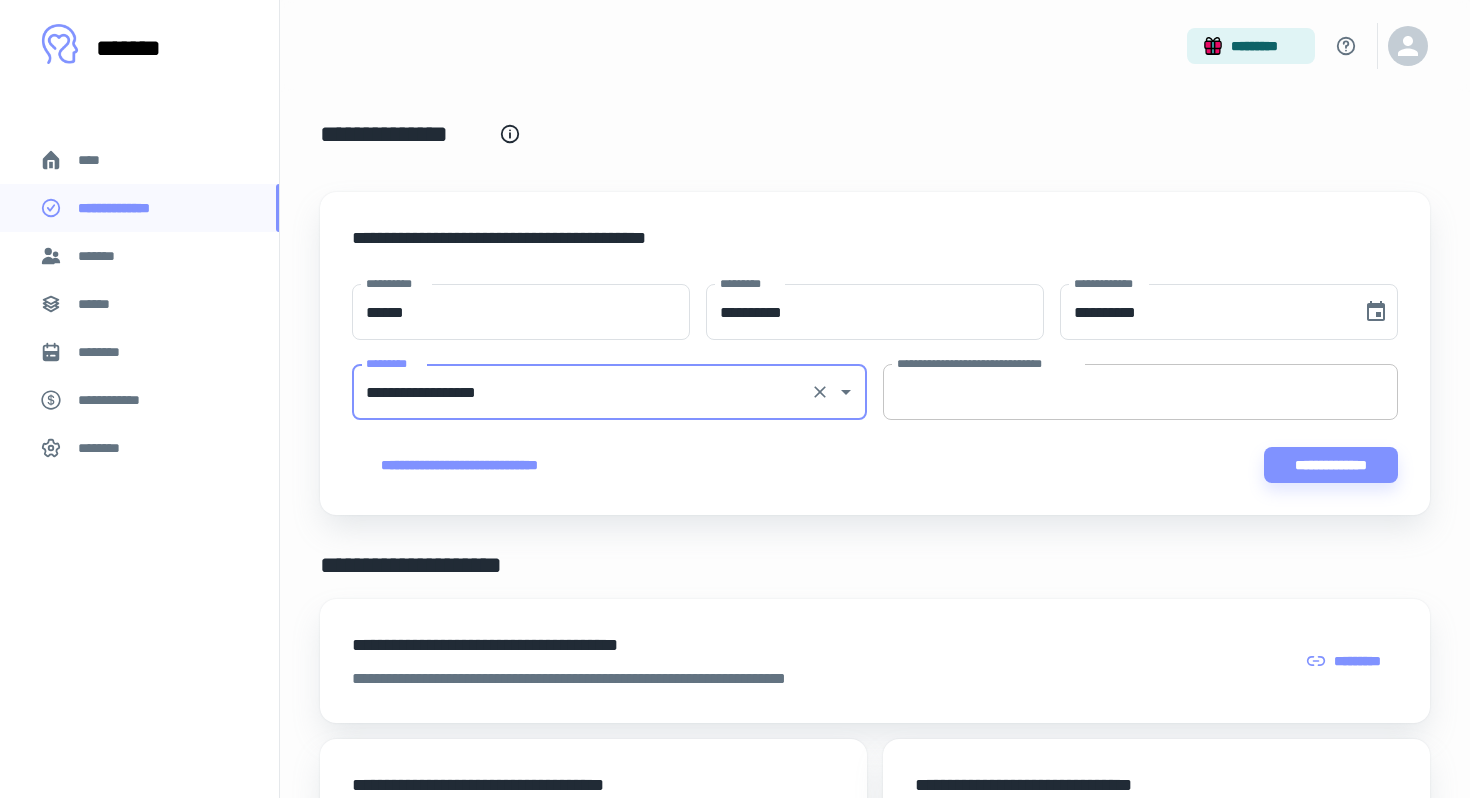 click on "**********" at bounding box center [1140, 392] 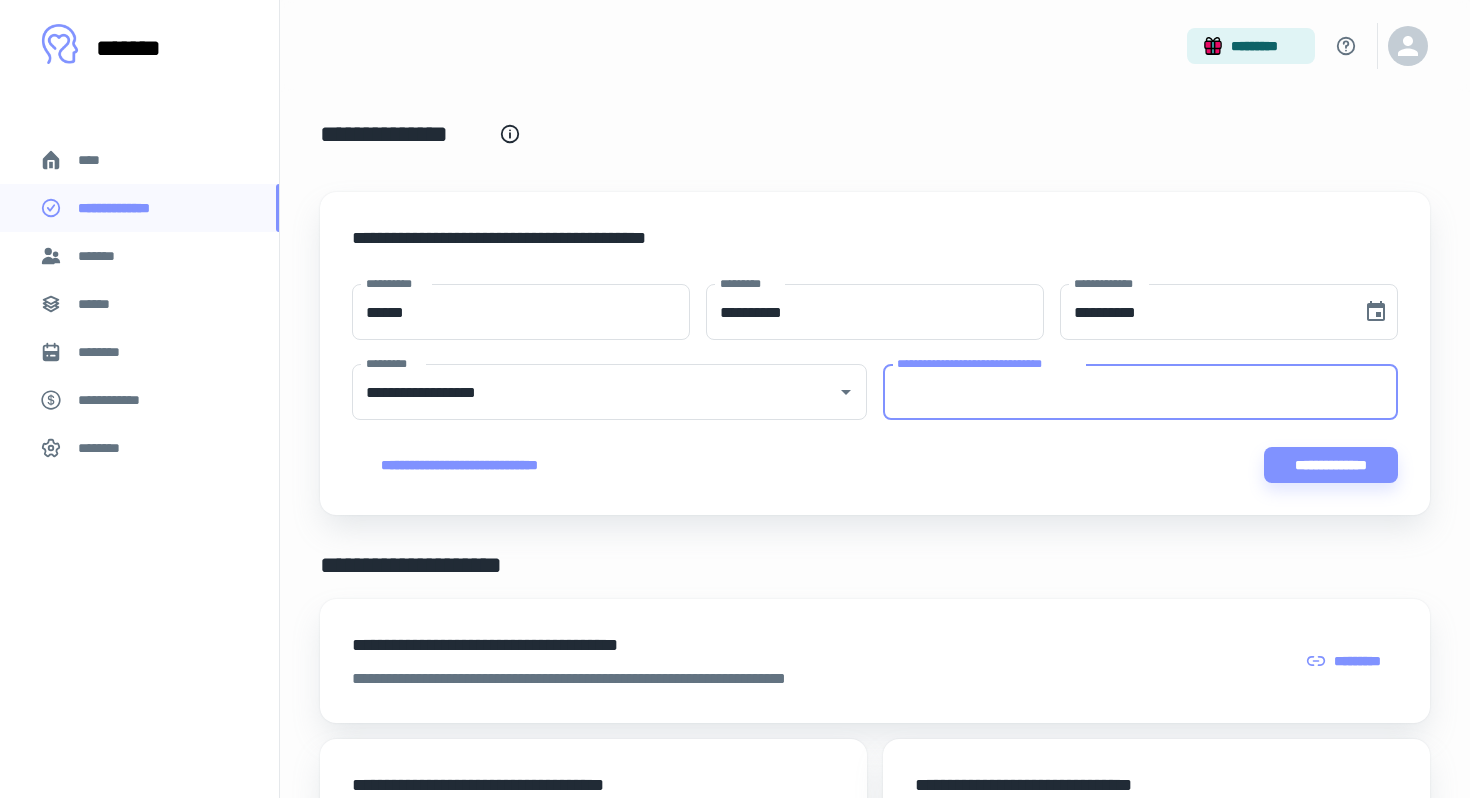 paste on "**********" 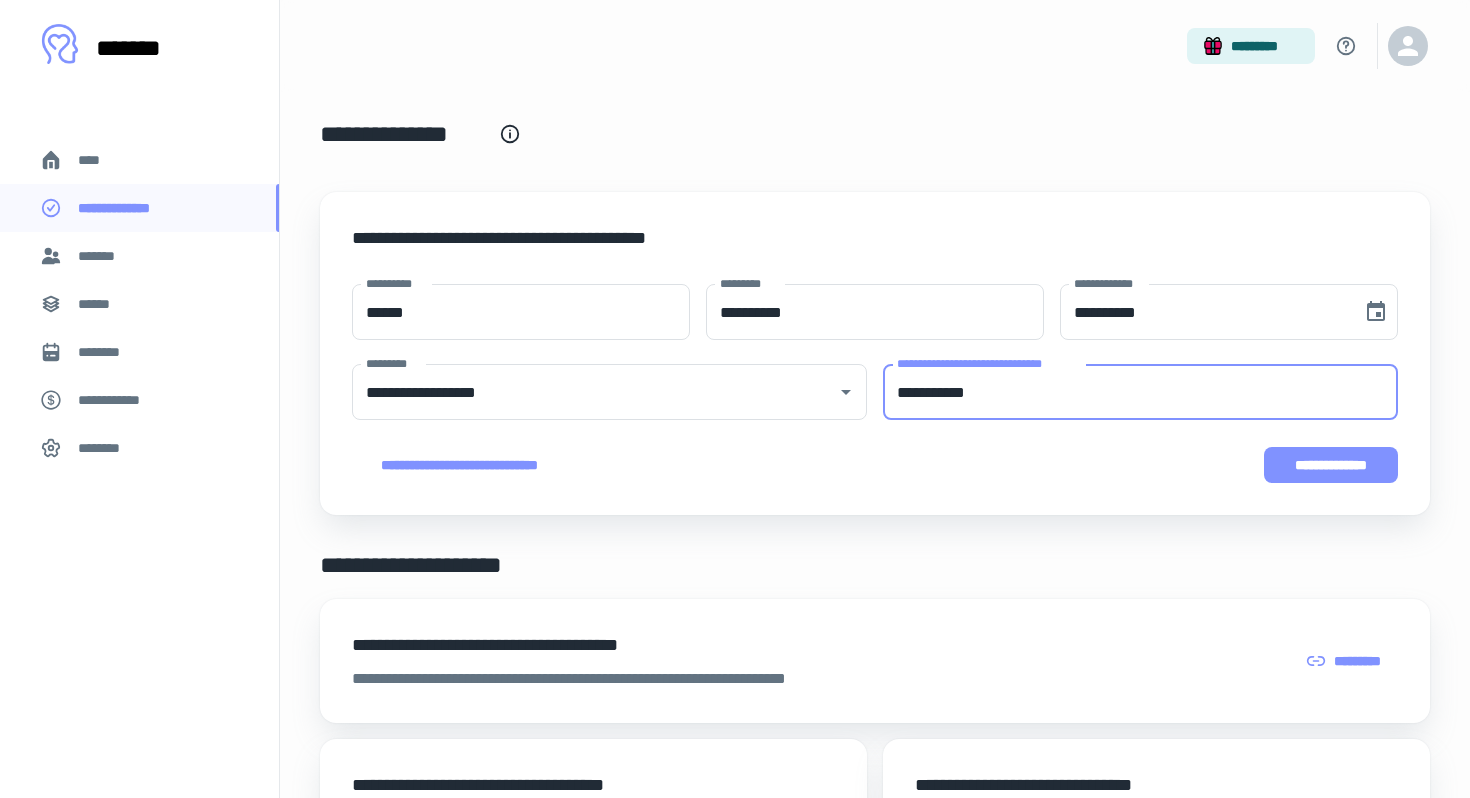 type on "**********" 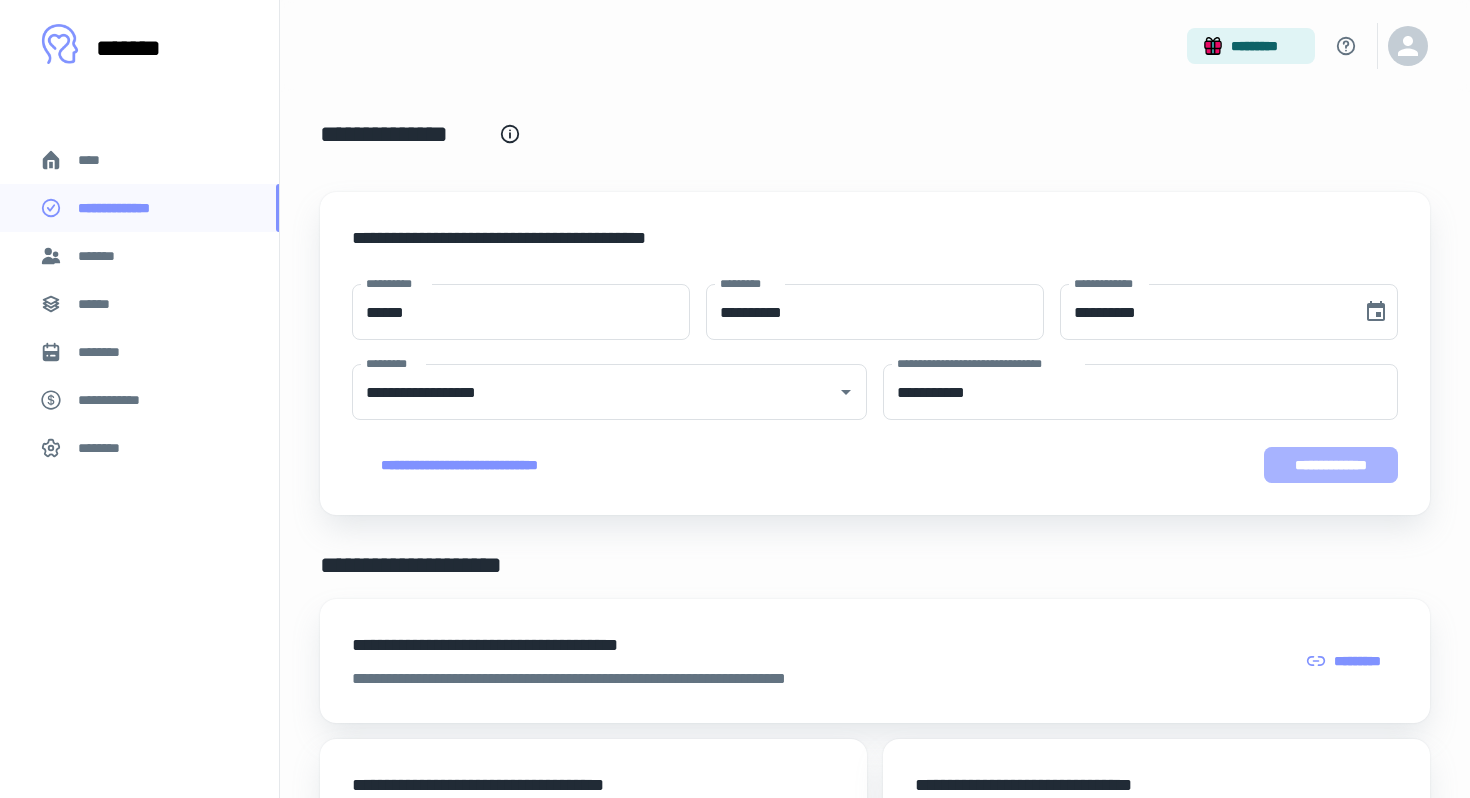click on "**********" at bounding box center [1331, 465] 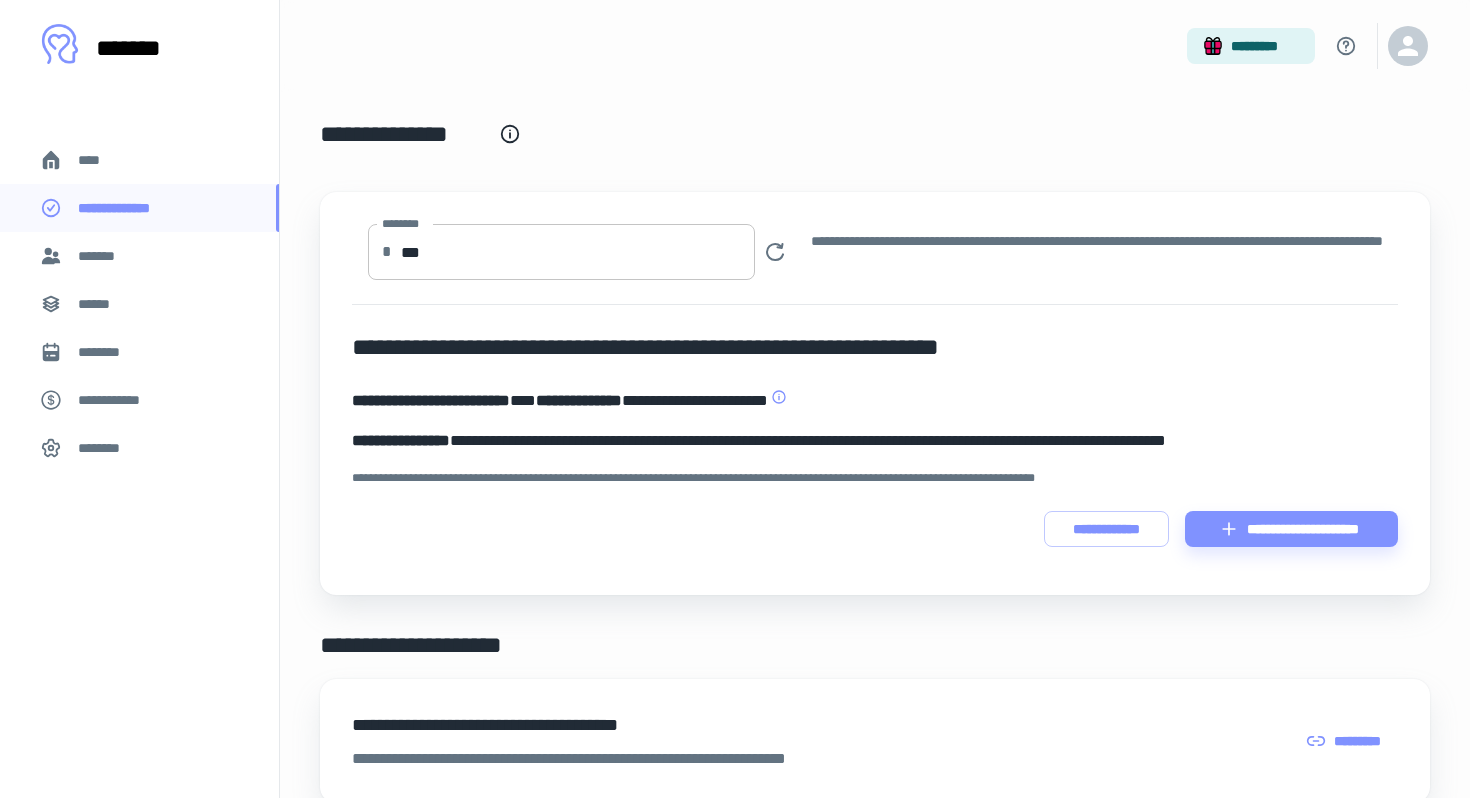 click on "***" at bounding box center (578, 252) 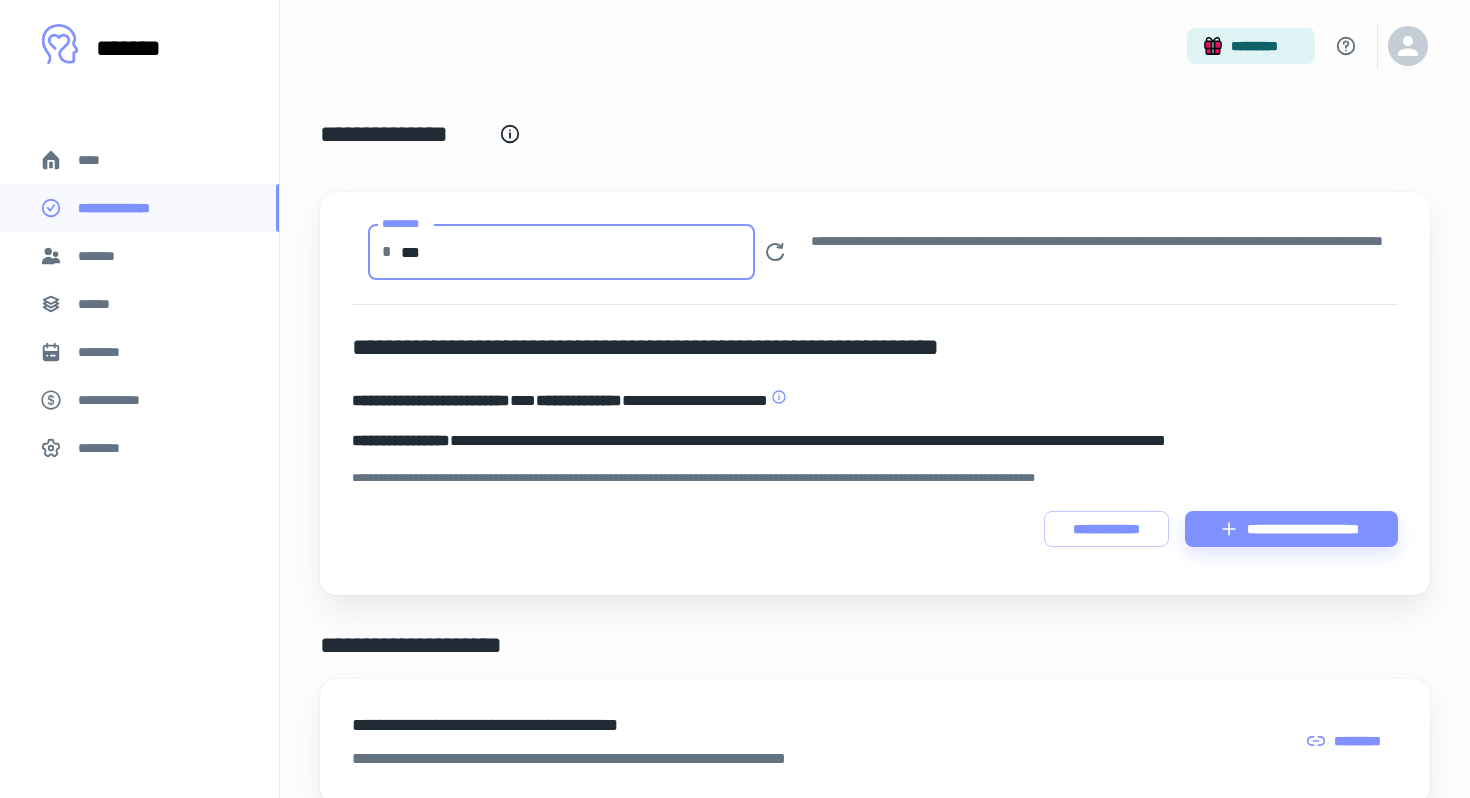 click on "***" at bounding box center [578, 252] 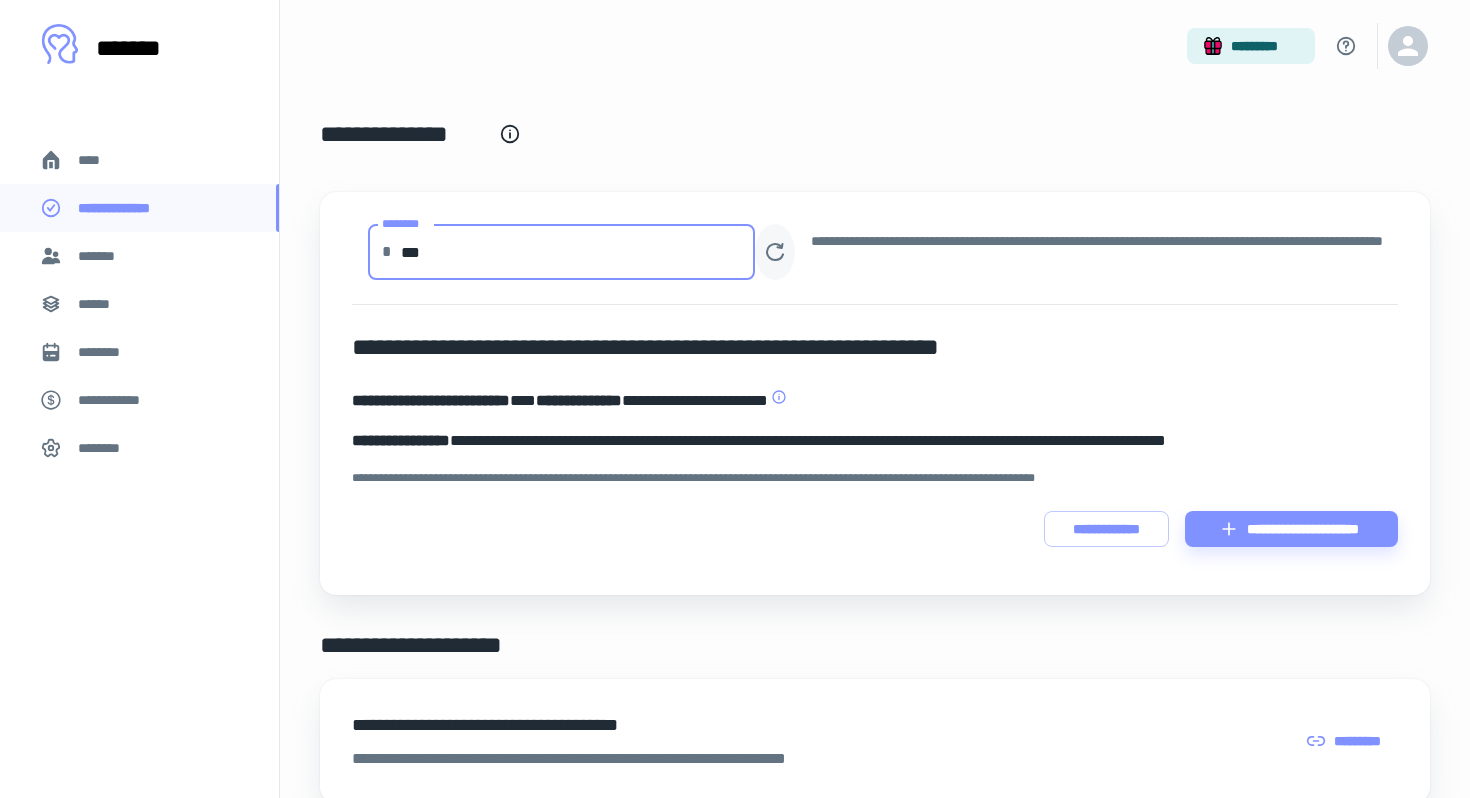 type on "***" 